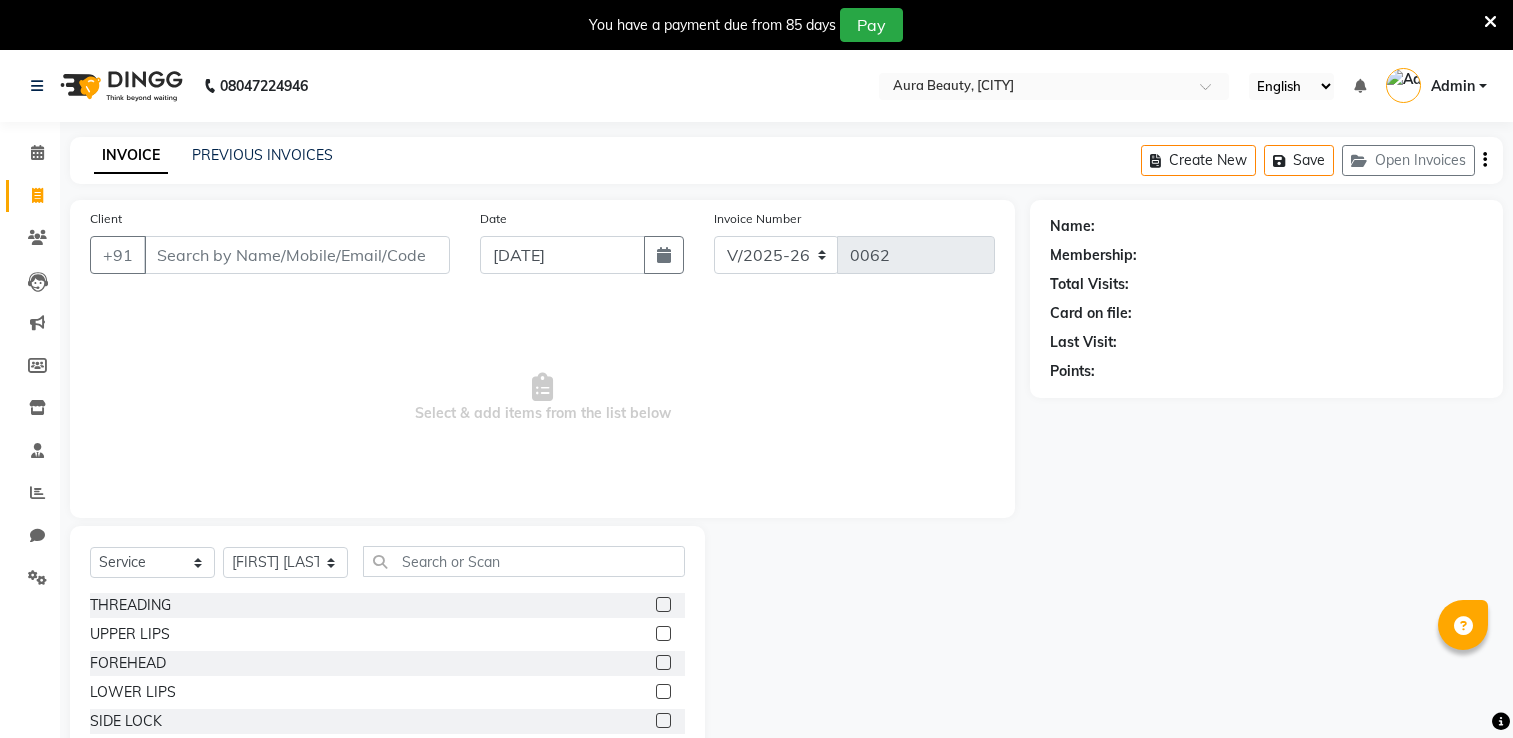 select on "8092" 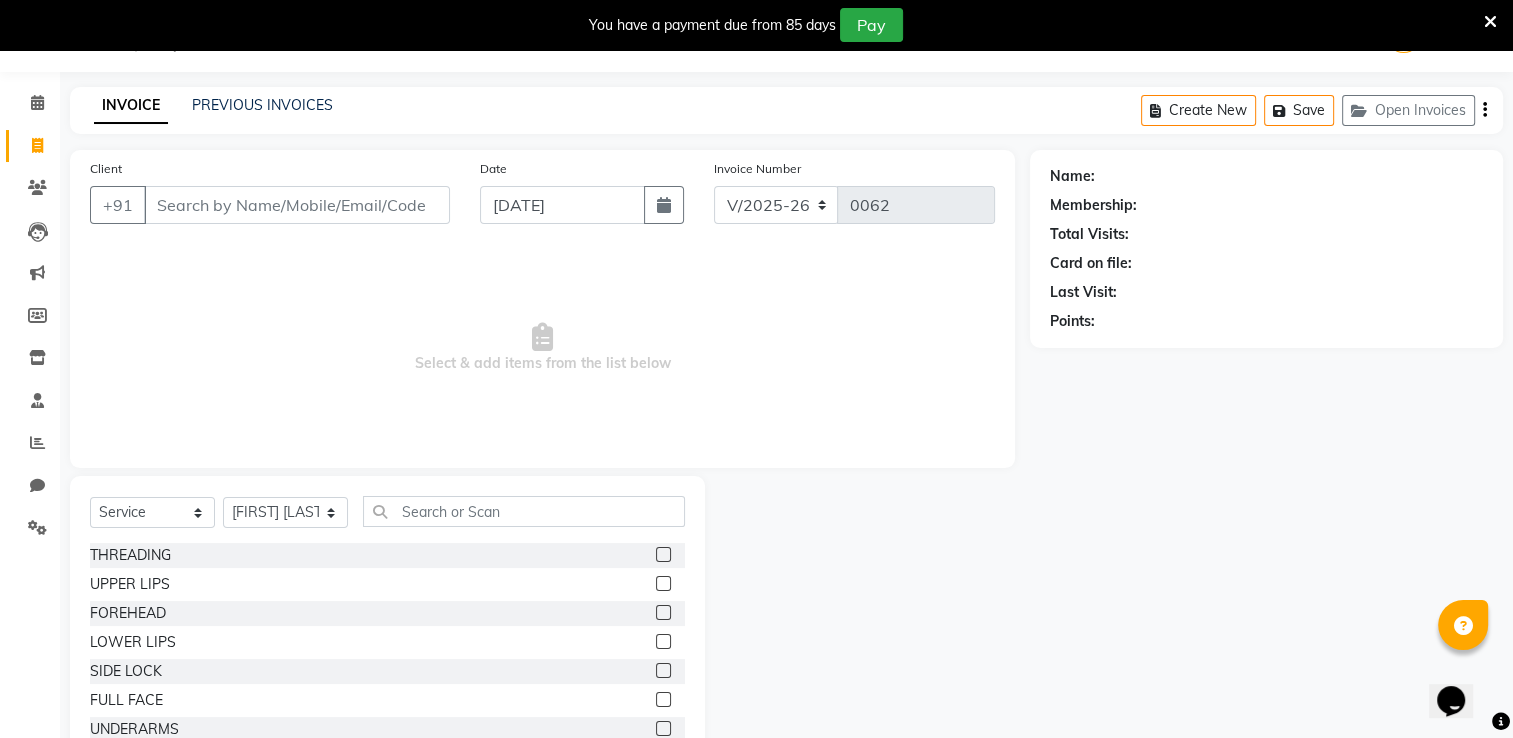 scroll, scrollTop: 0, scrollLeft: 0, axis: both 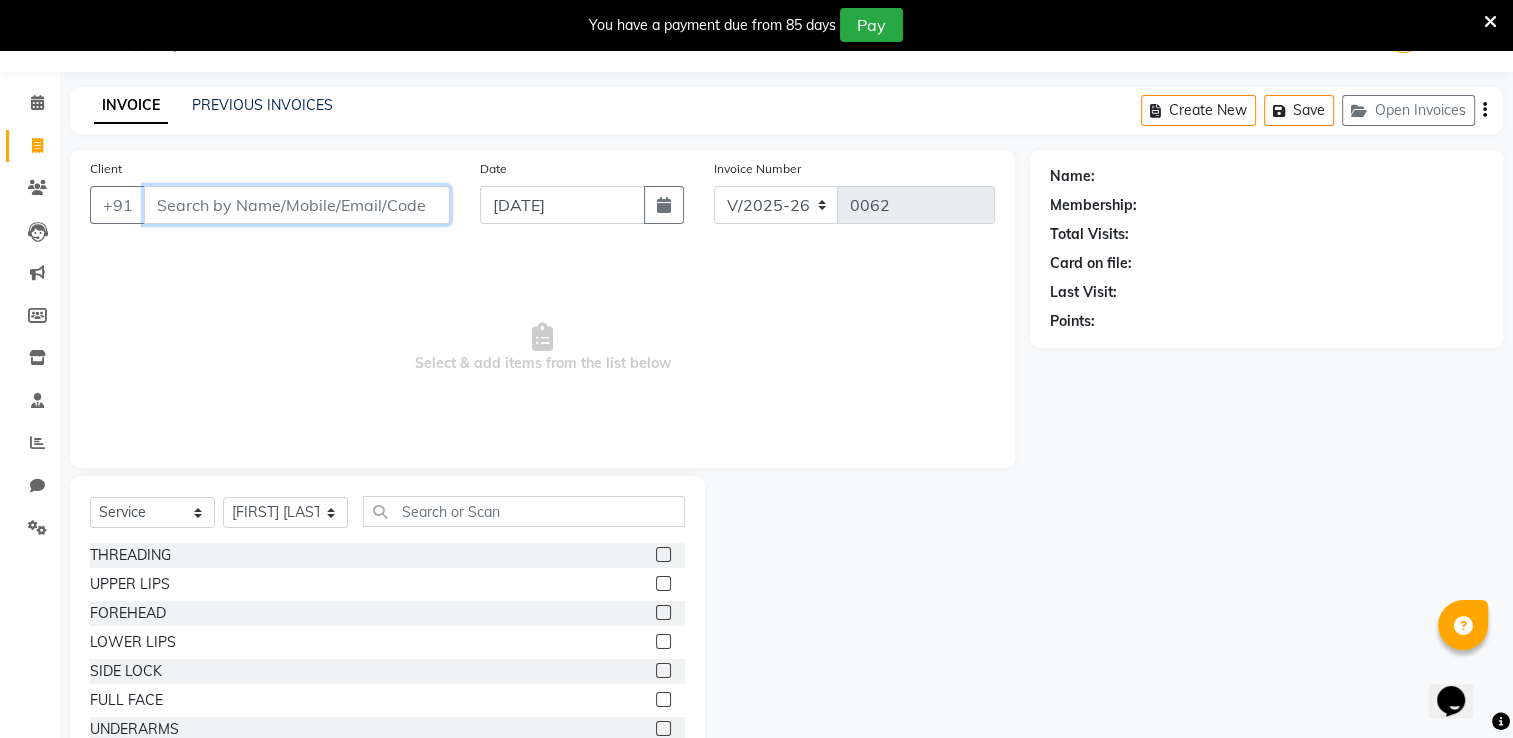 click on "Client" at bounding box center [297, 205] 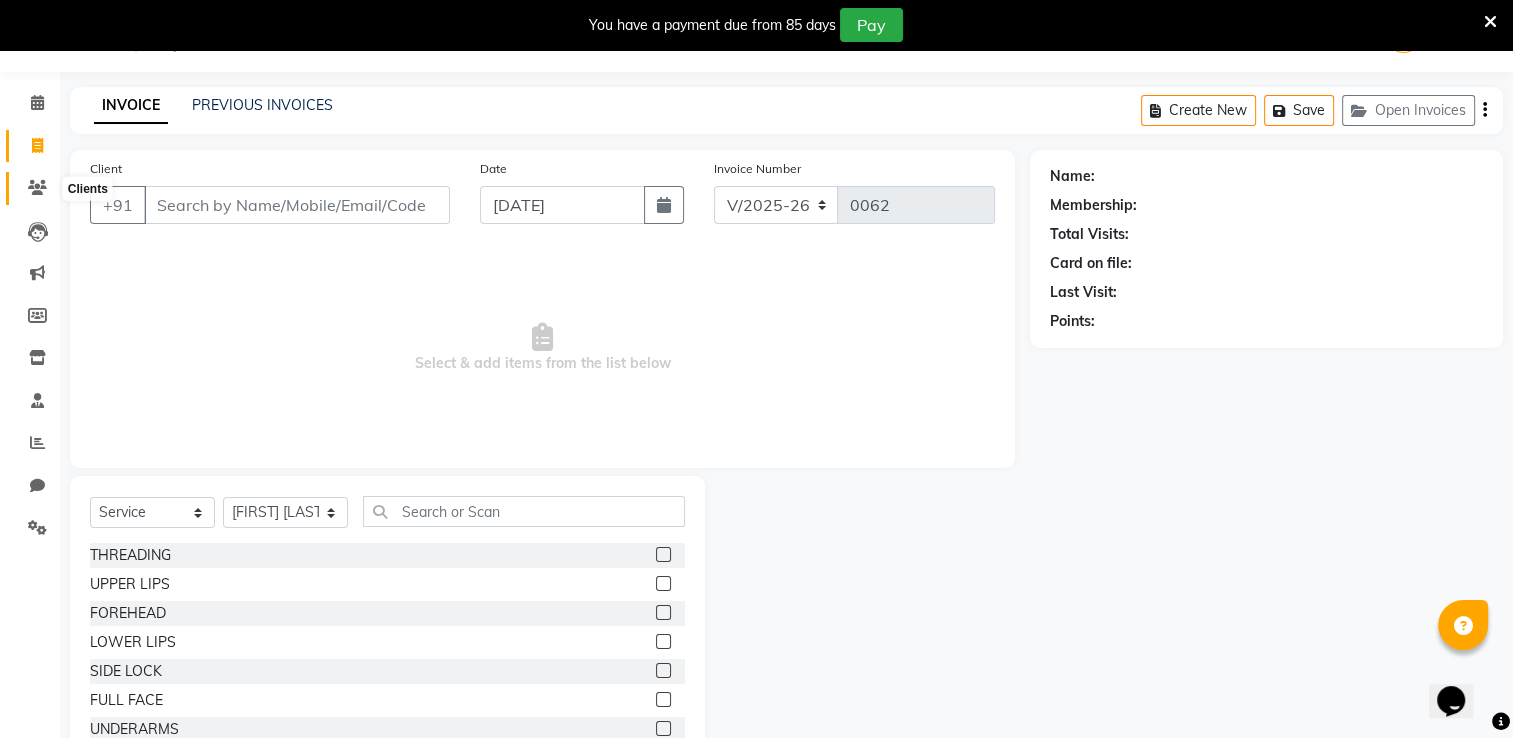 click 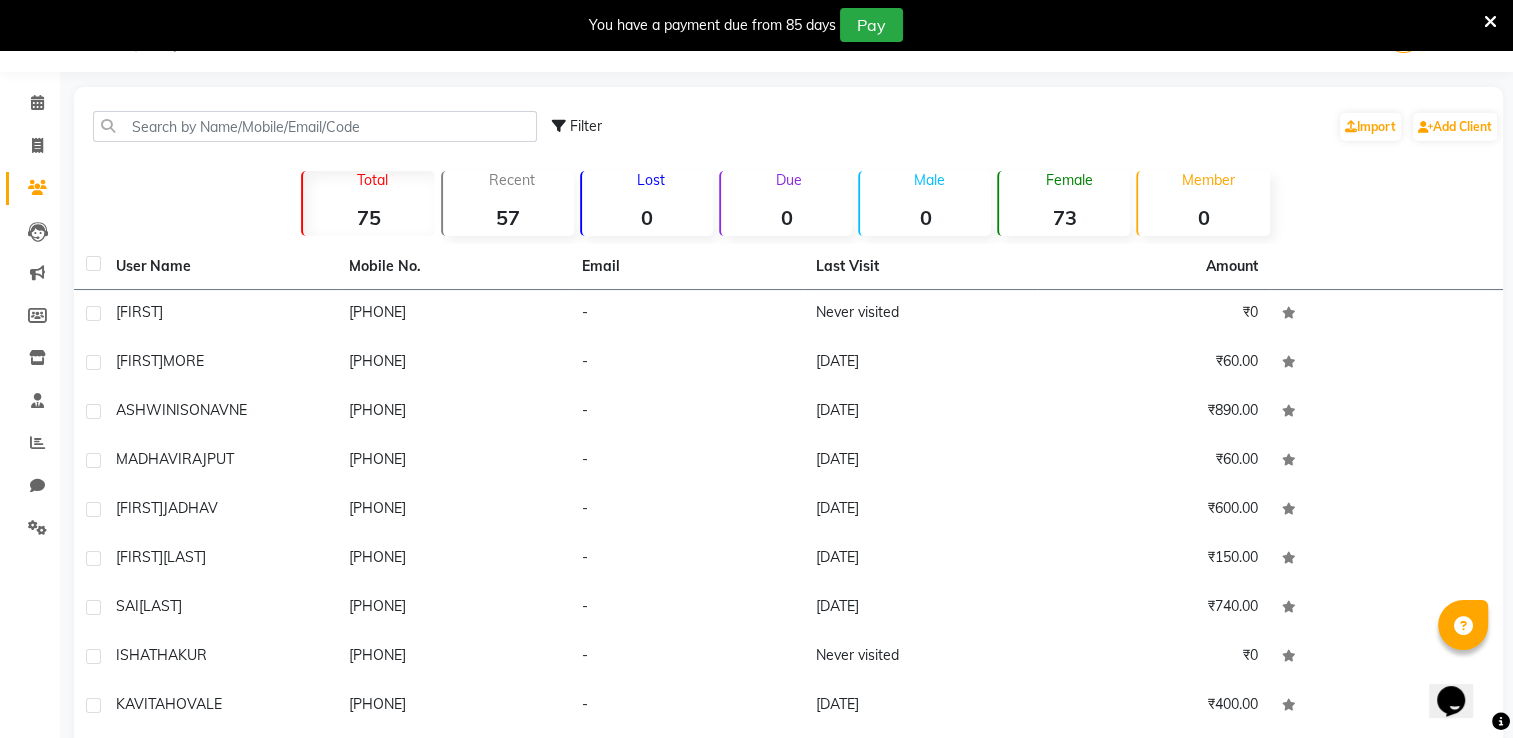 scroll, scrollTop: 177, scrollLeft: 0, axis: vertical 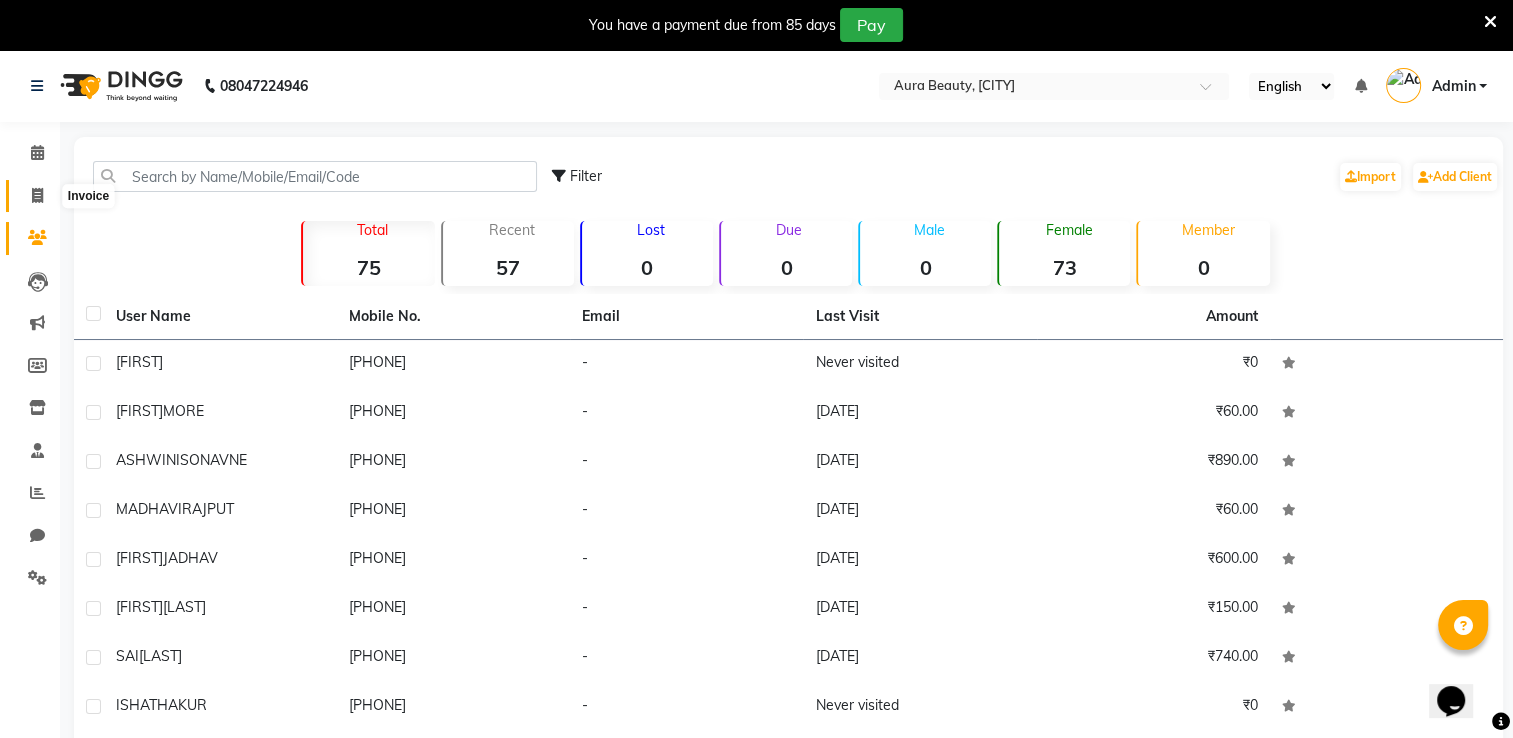 click 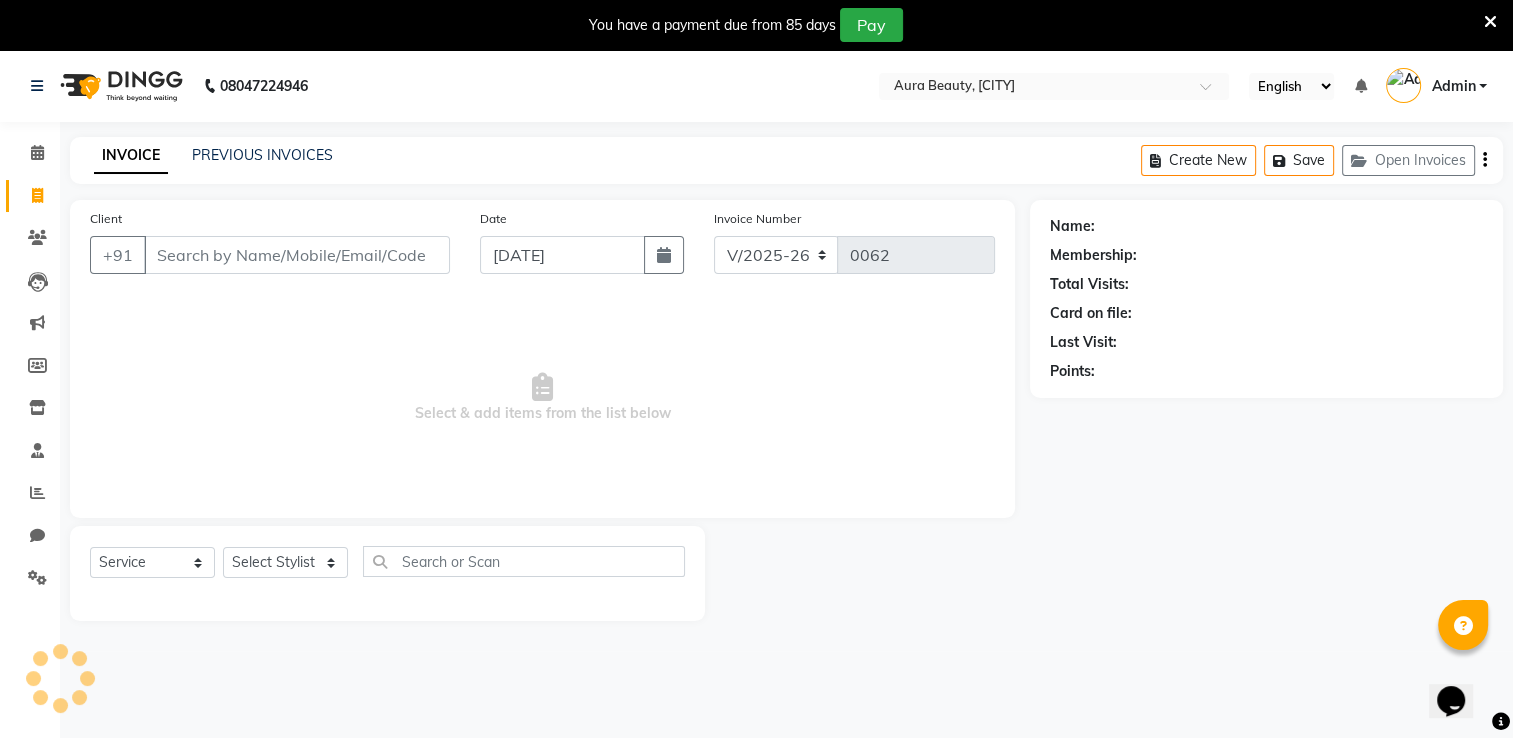 scroll, scrollTop: 50, scrollLeft: 0, axis: vertical 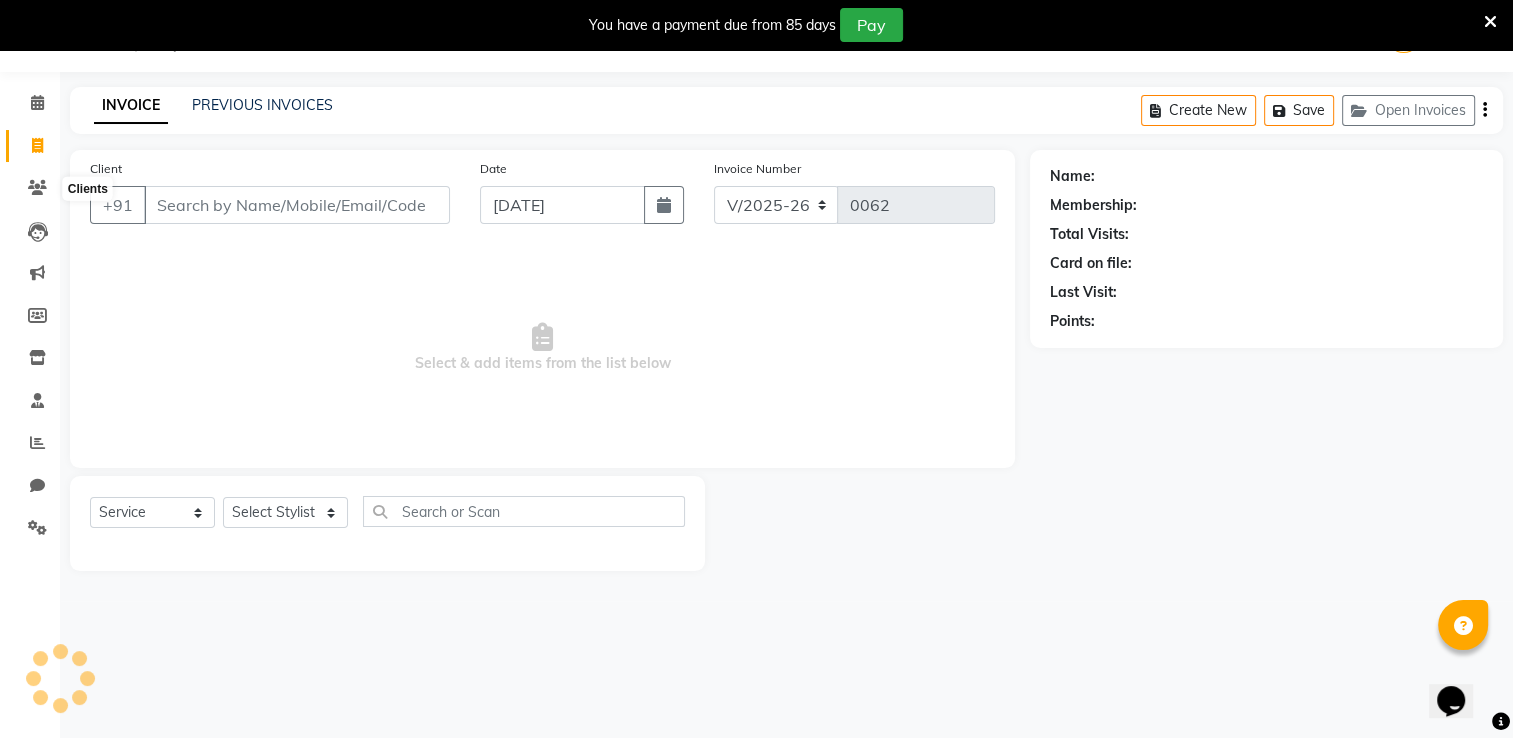 select on "84335" 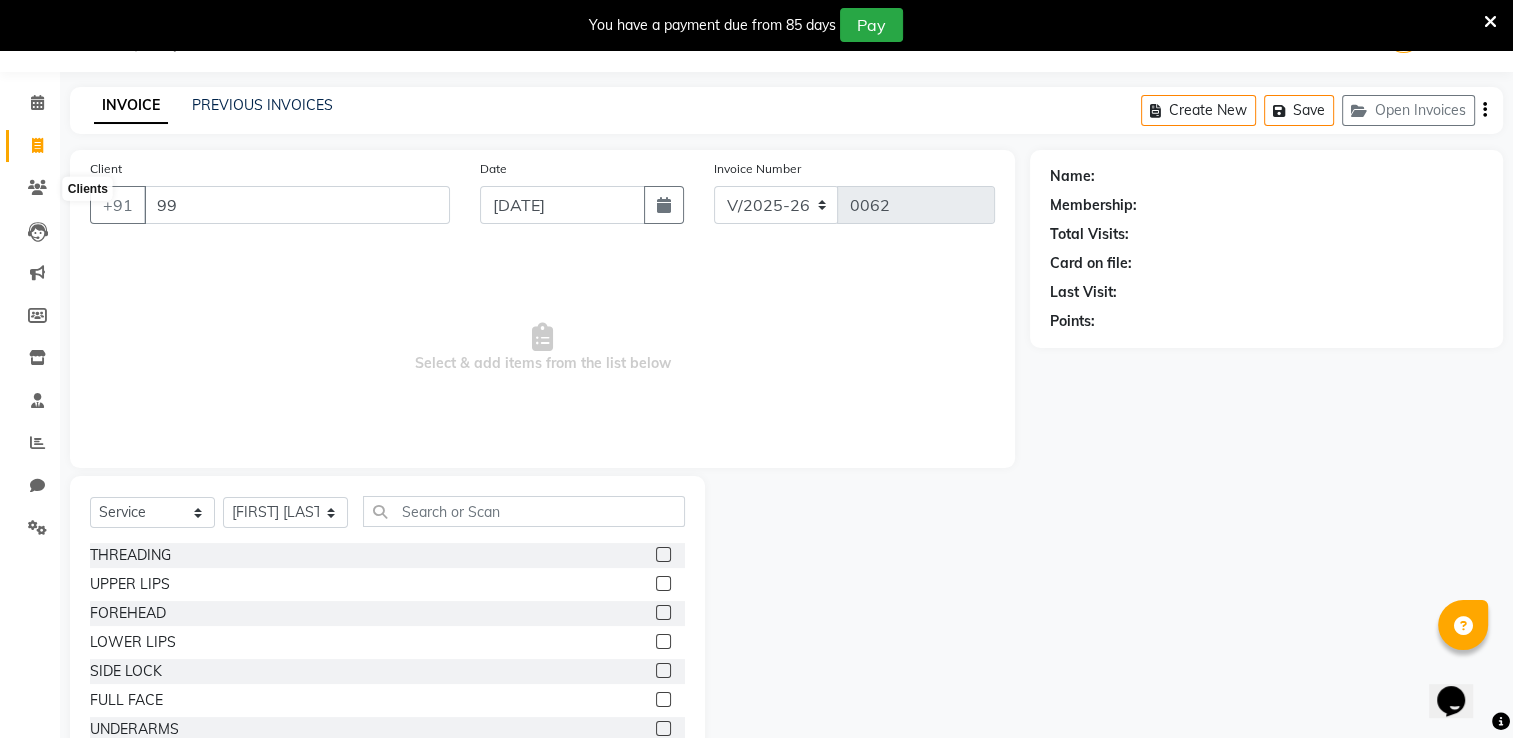 type on "9" 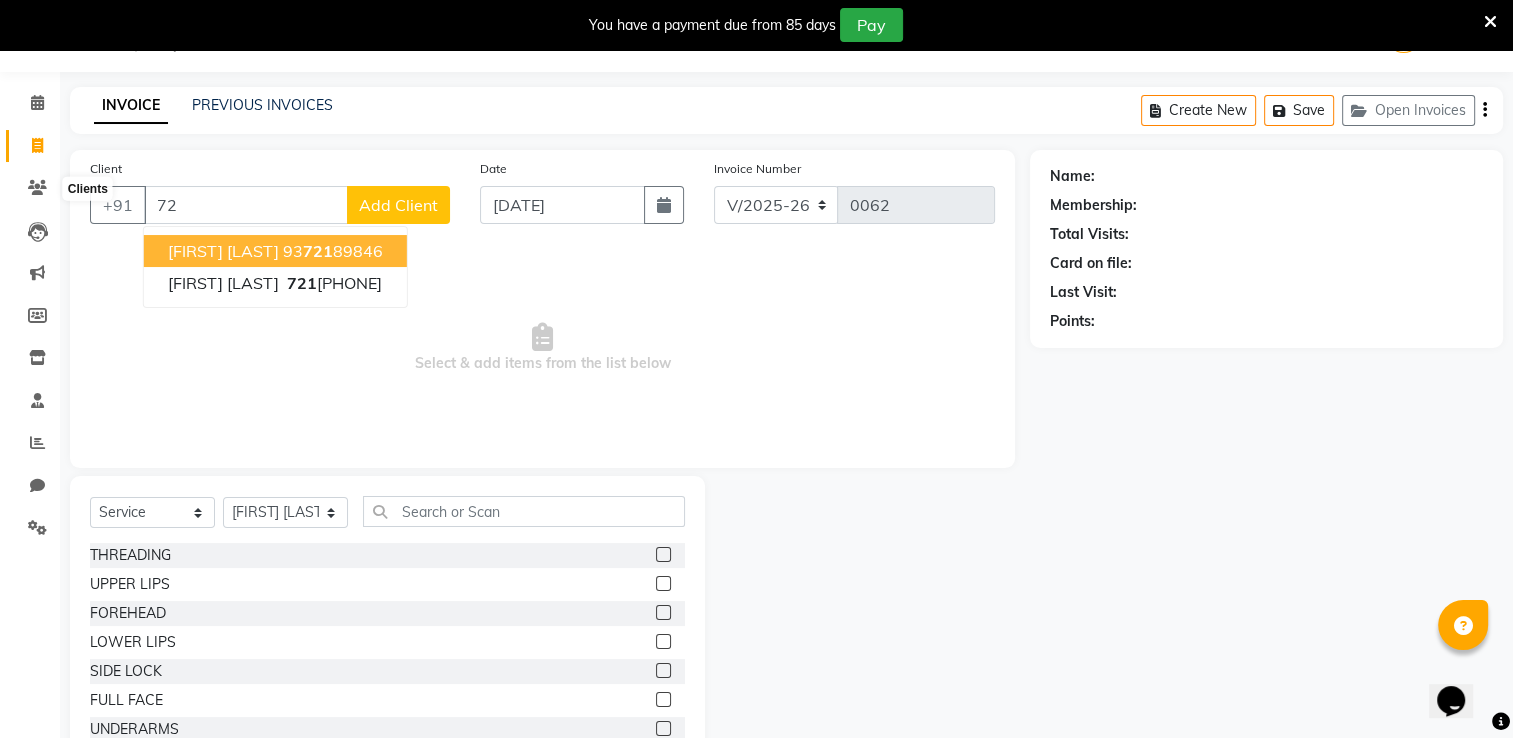 type on "7" 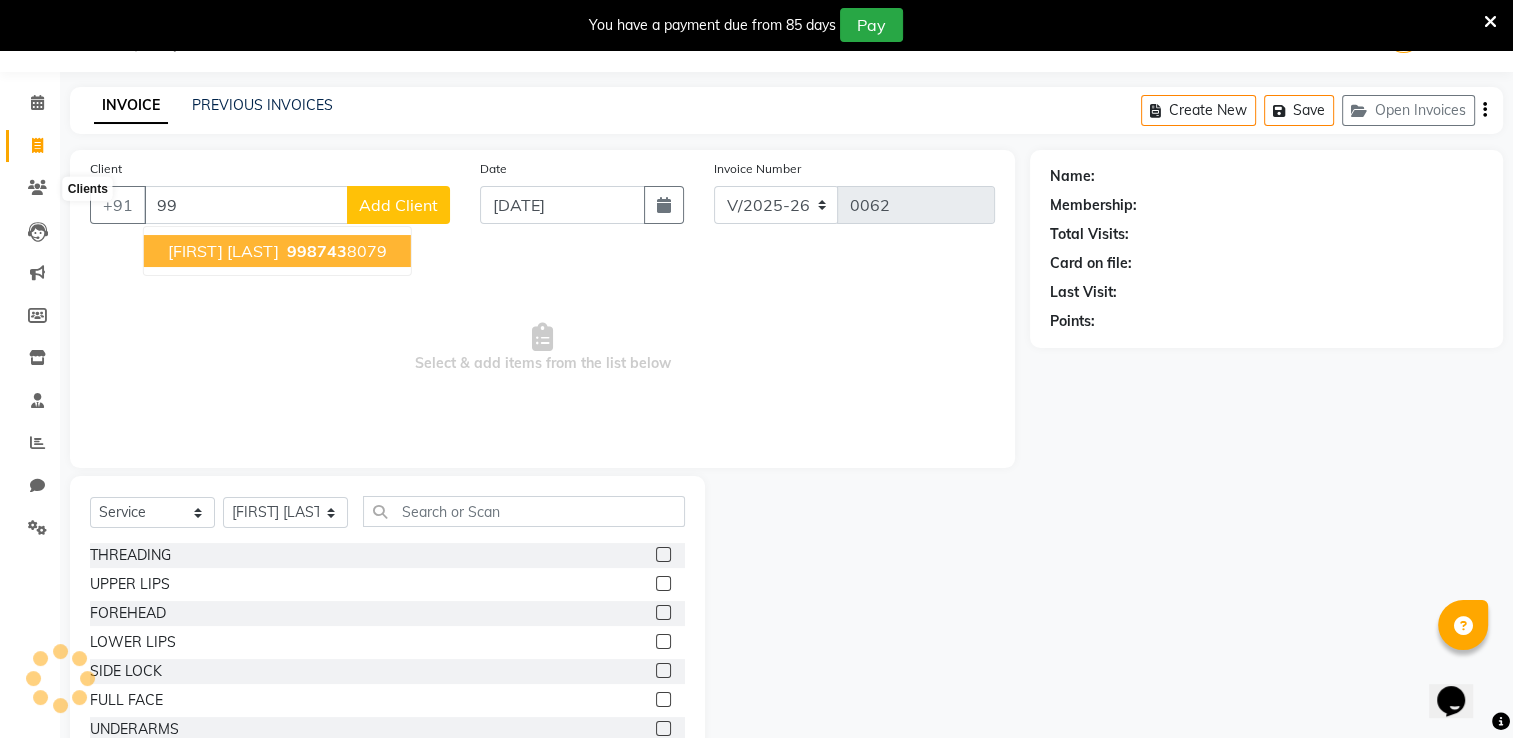 type on "9" 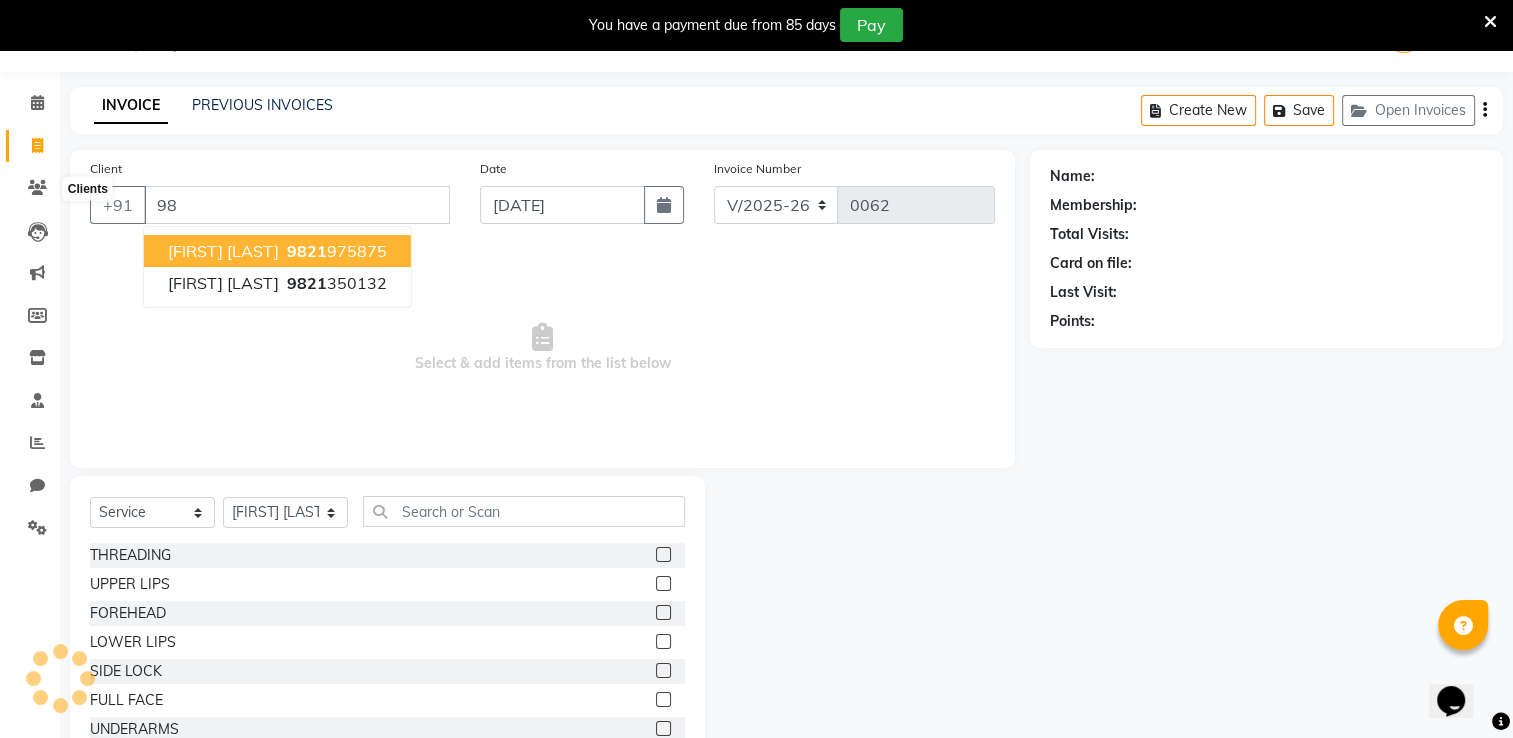 type on "9" 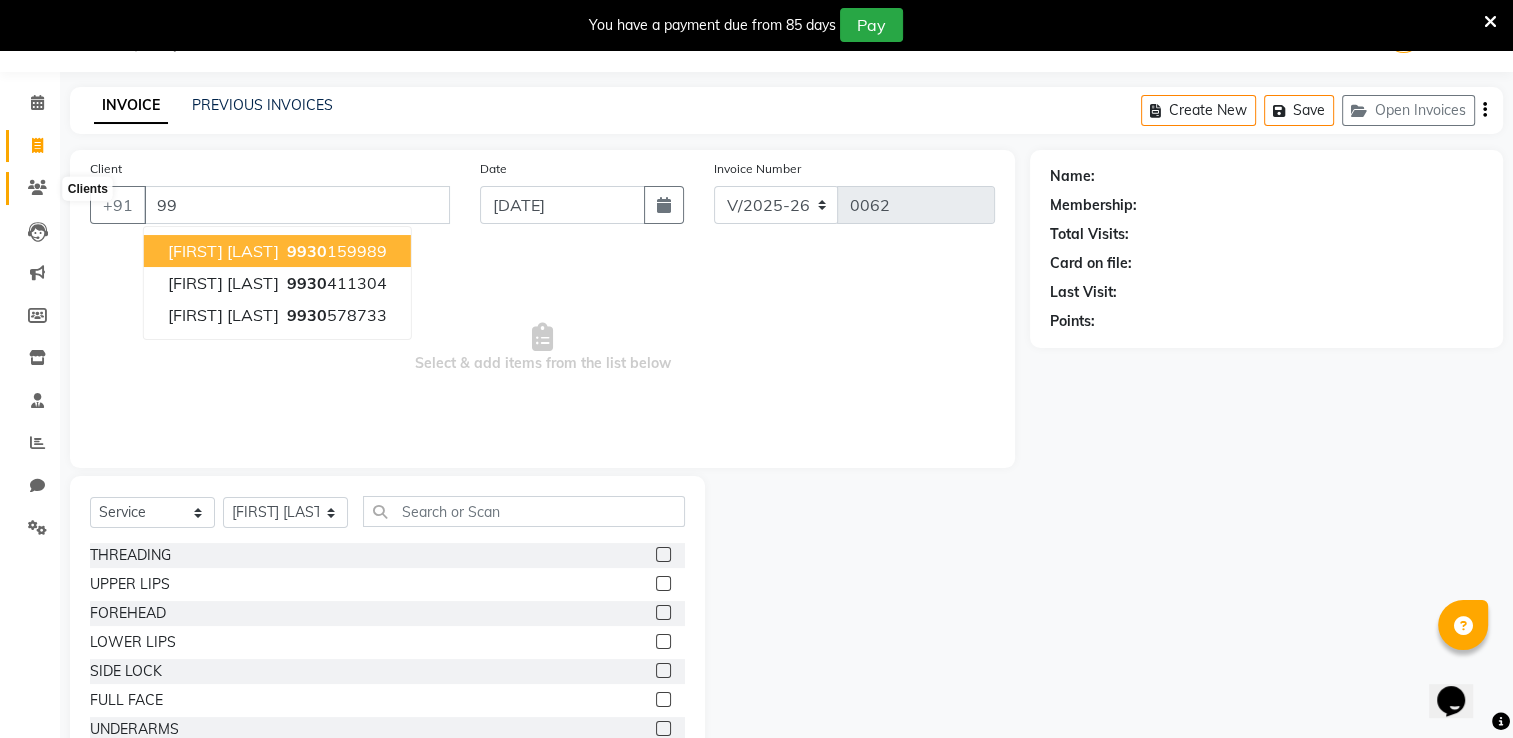 type on "9" 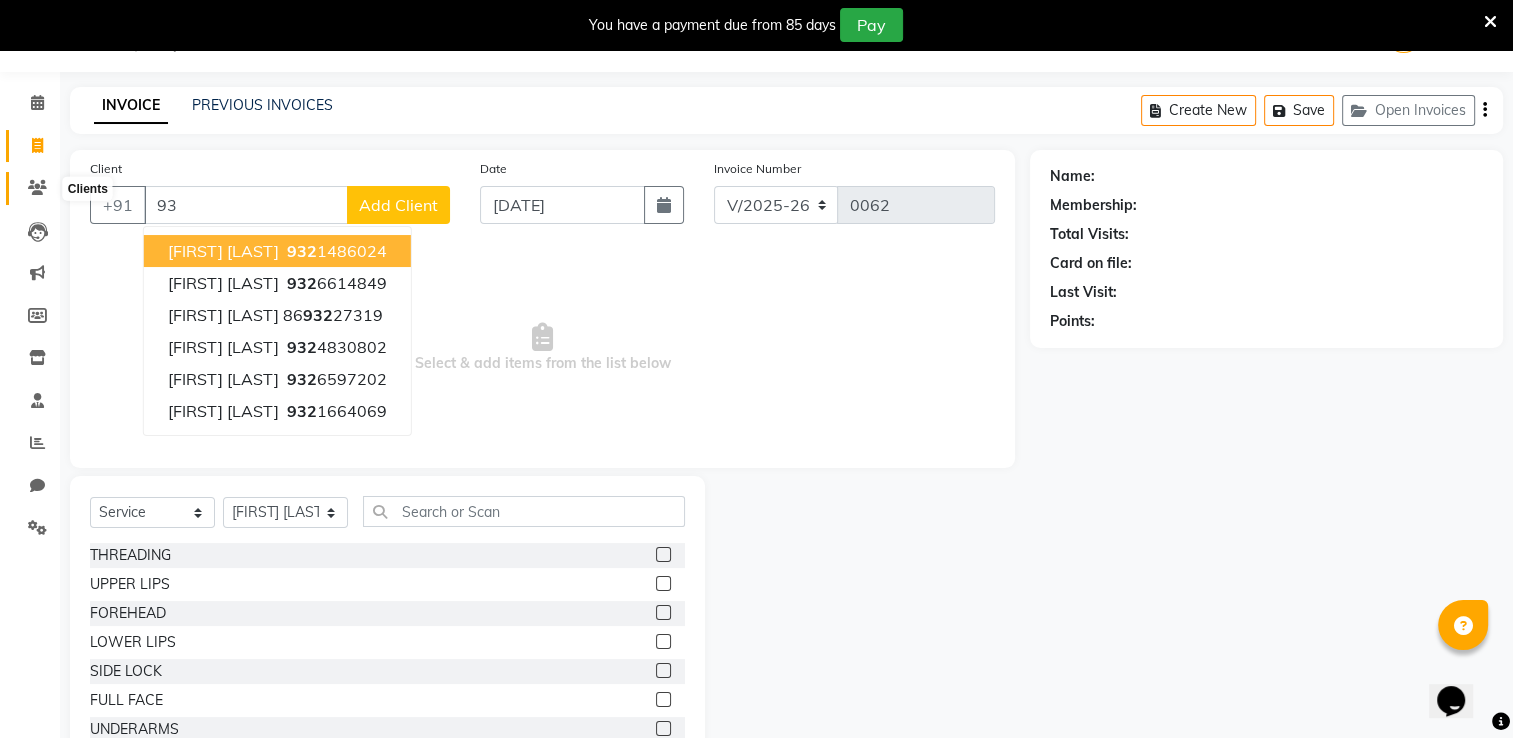 type on "9" 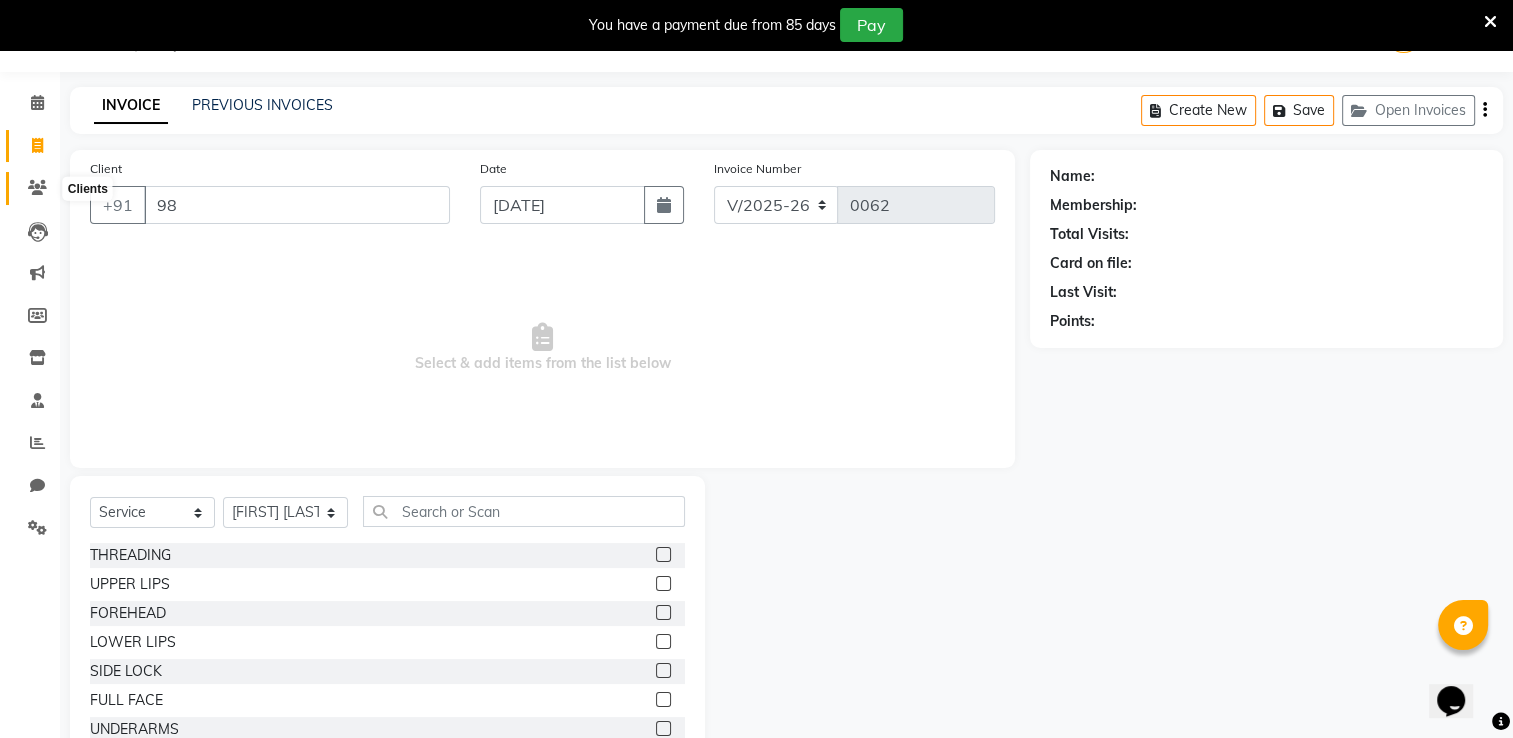type on "9" 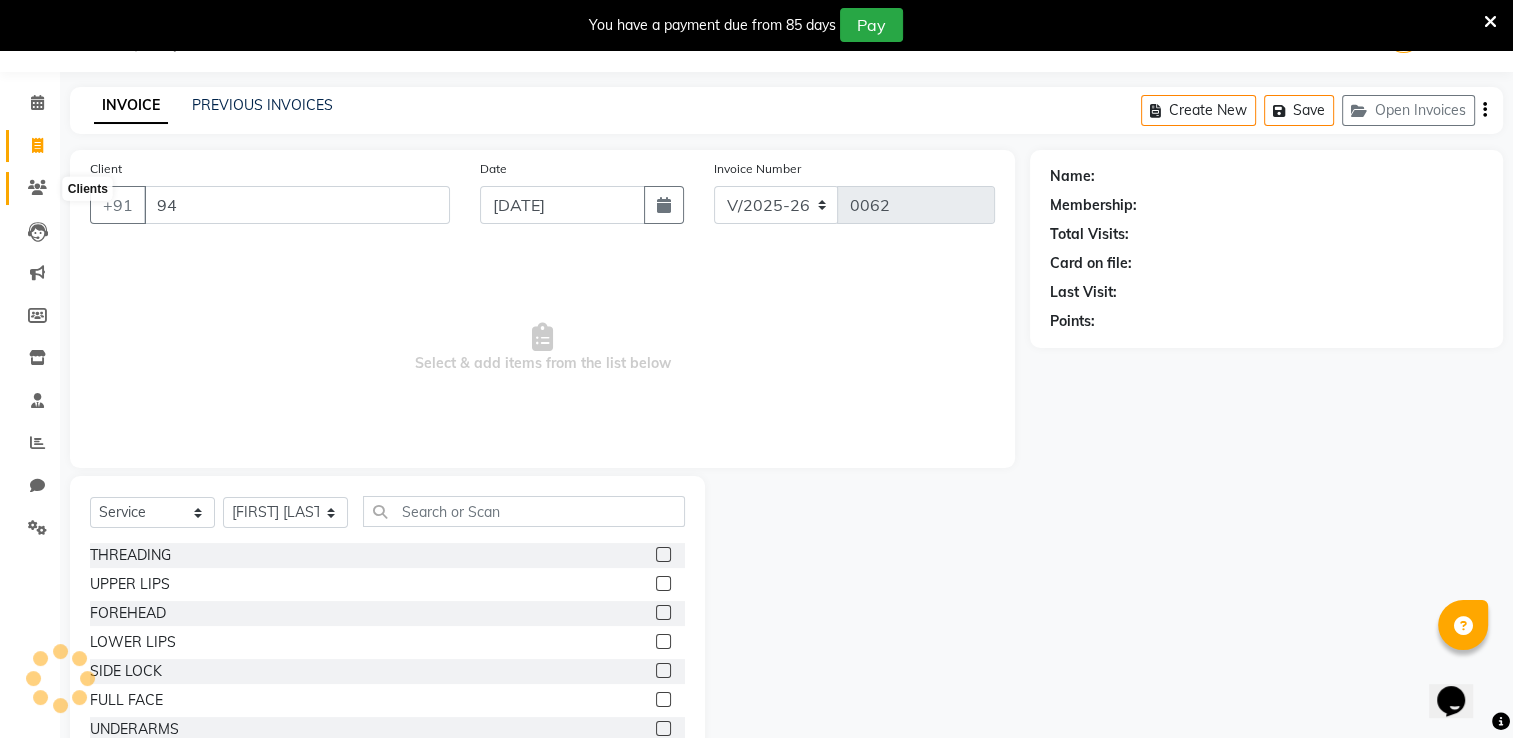 type on "9" 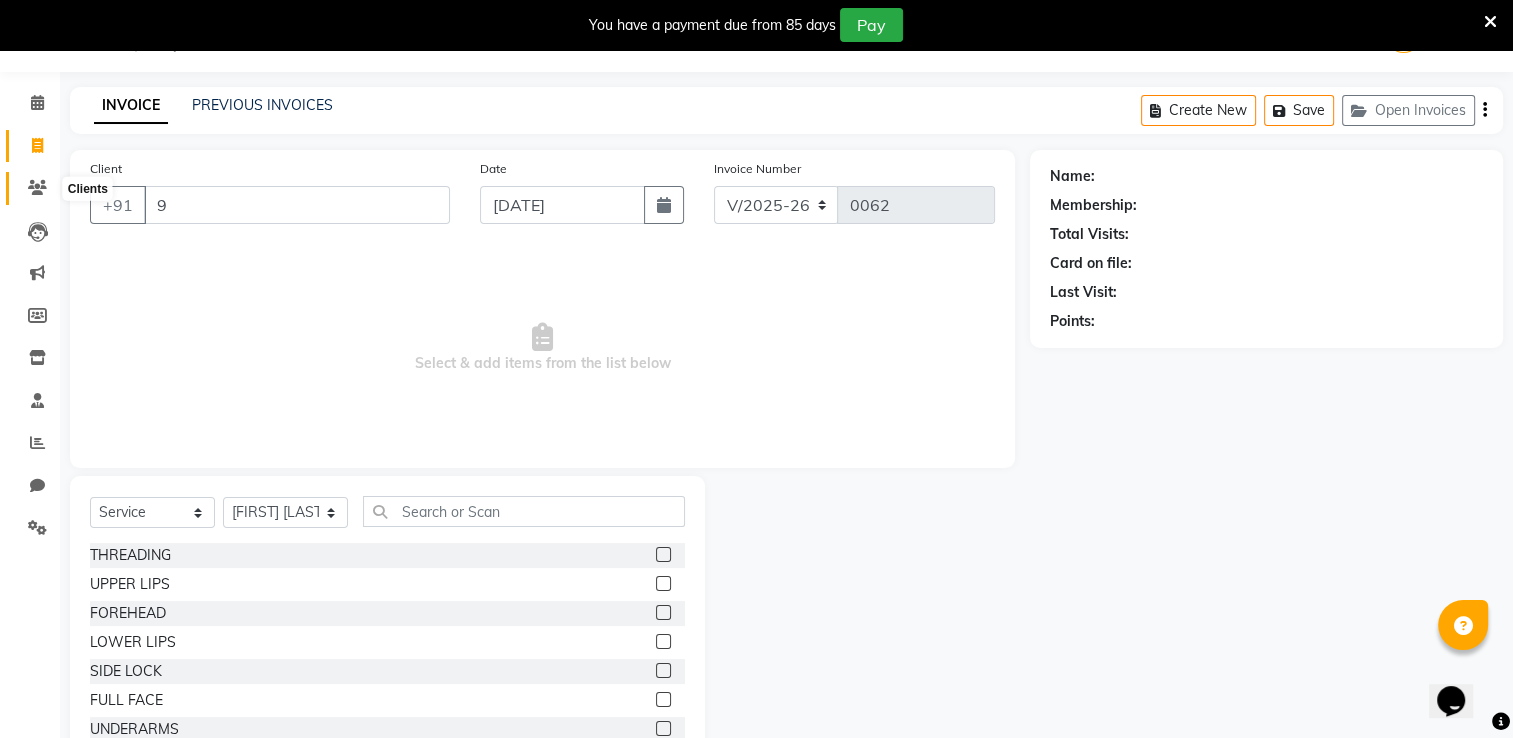 type 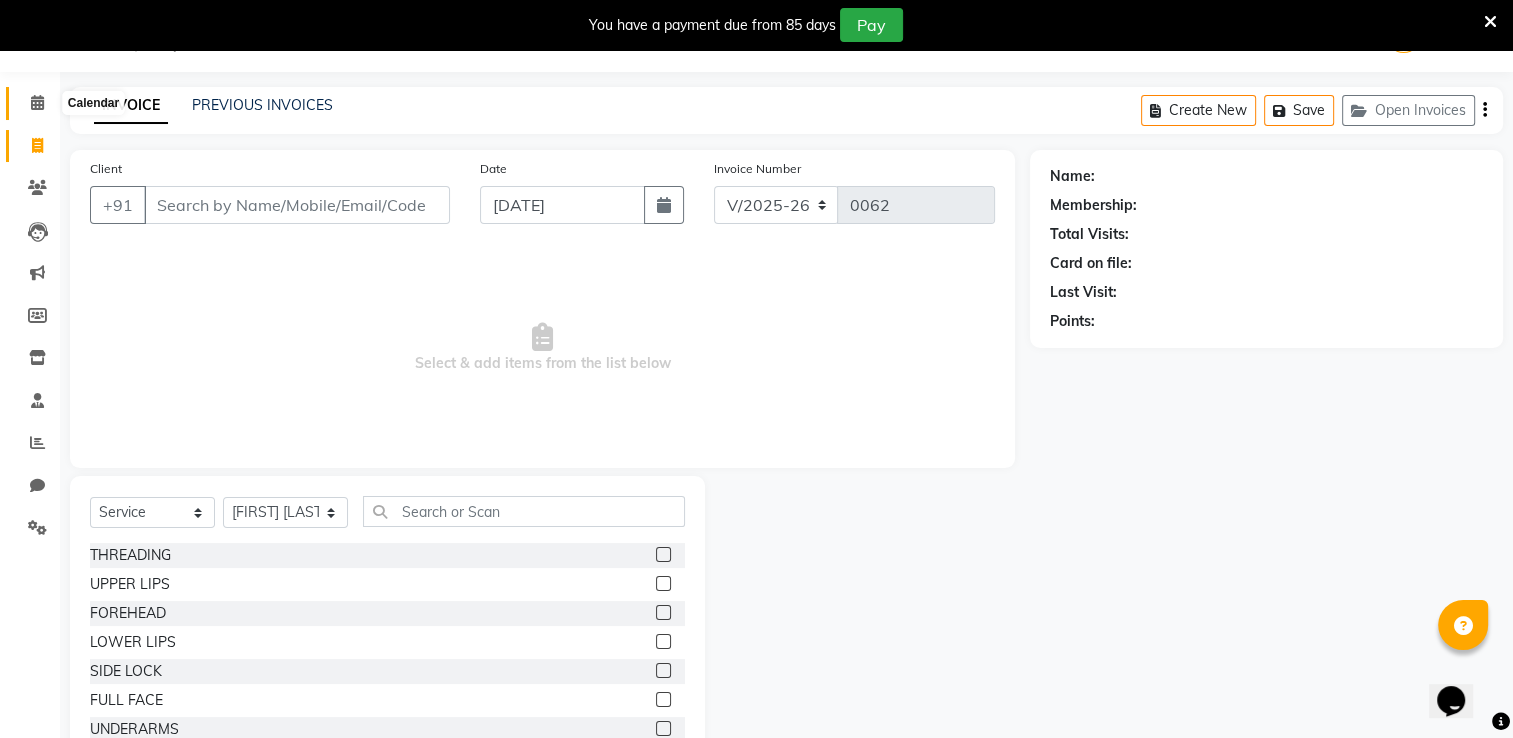click 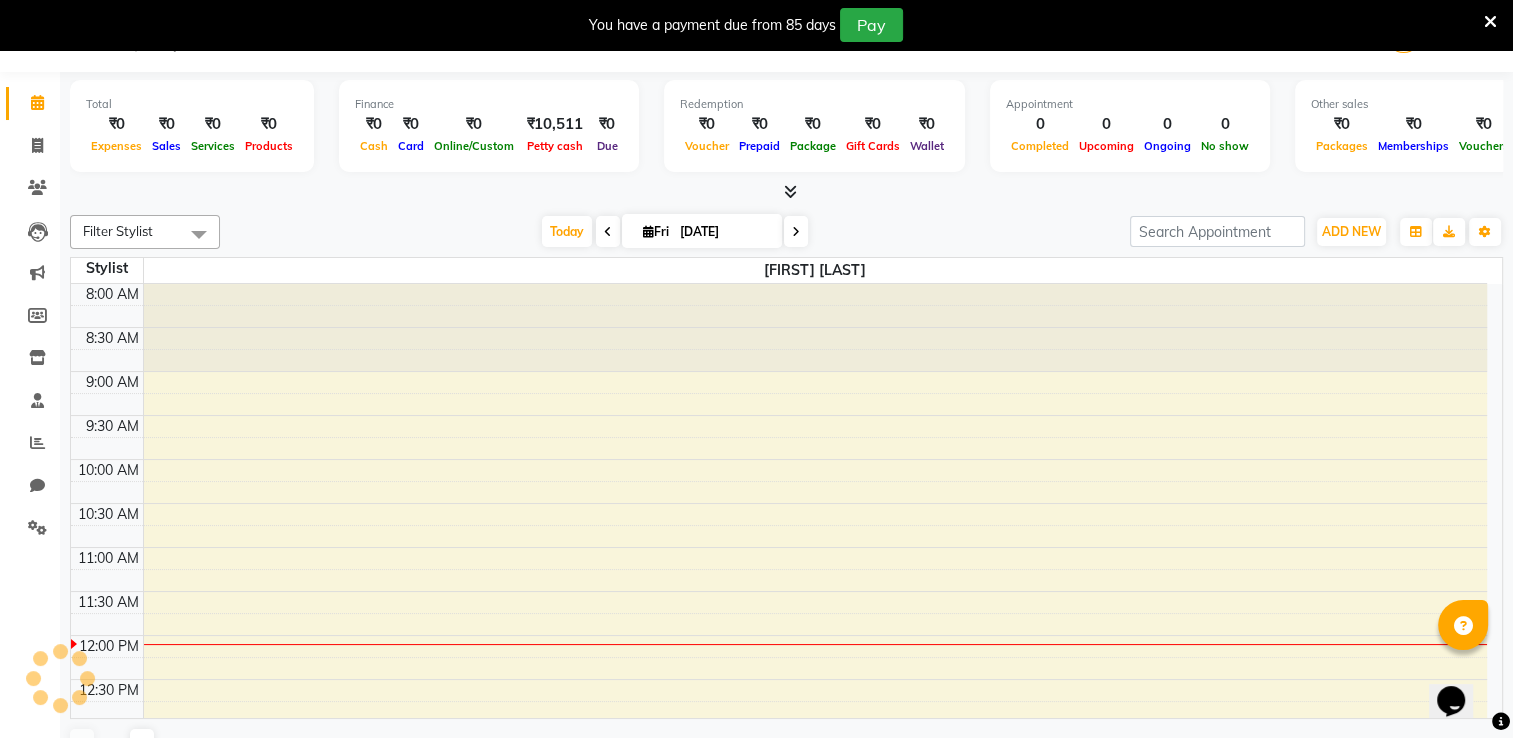 scroll, scrollTop: 350, scrollLeft: 0, axis: vertical 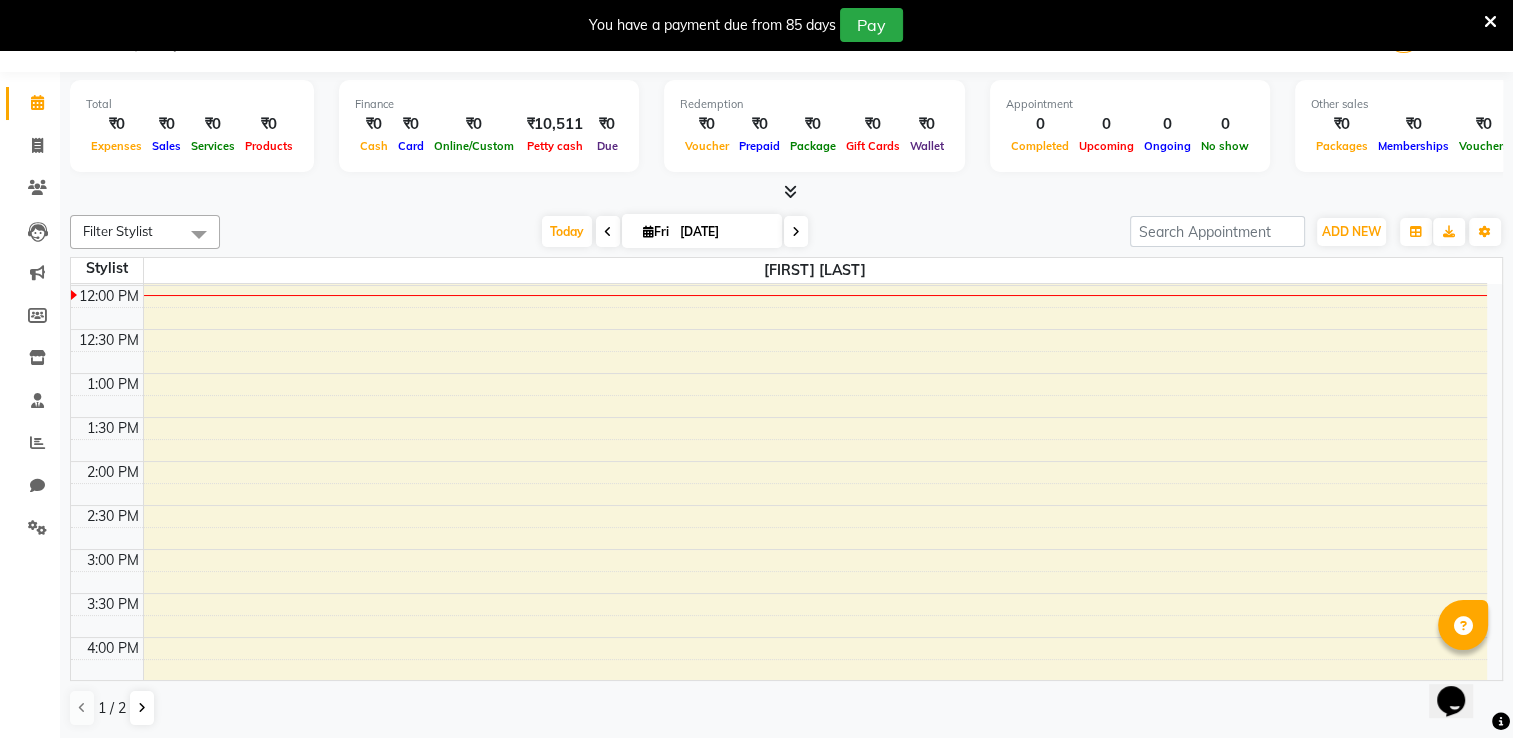 select on "service" 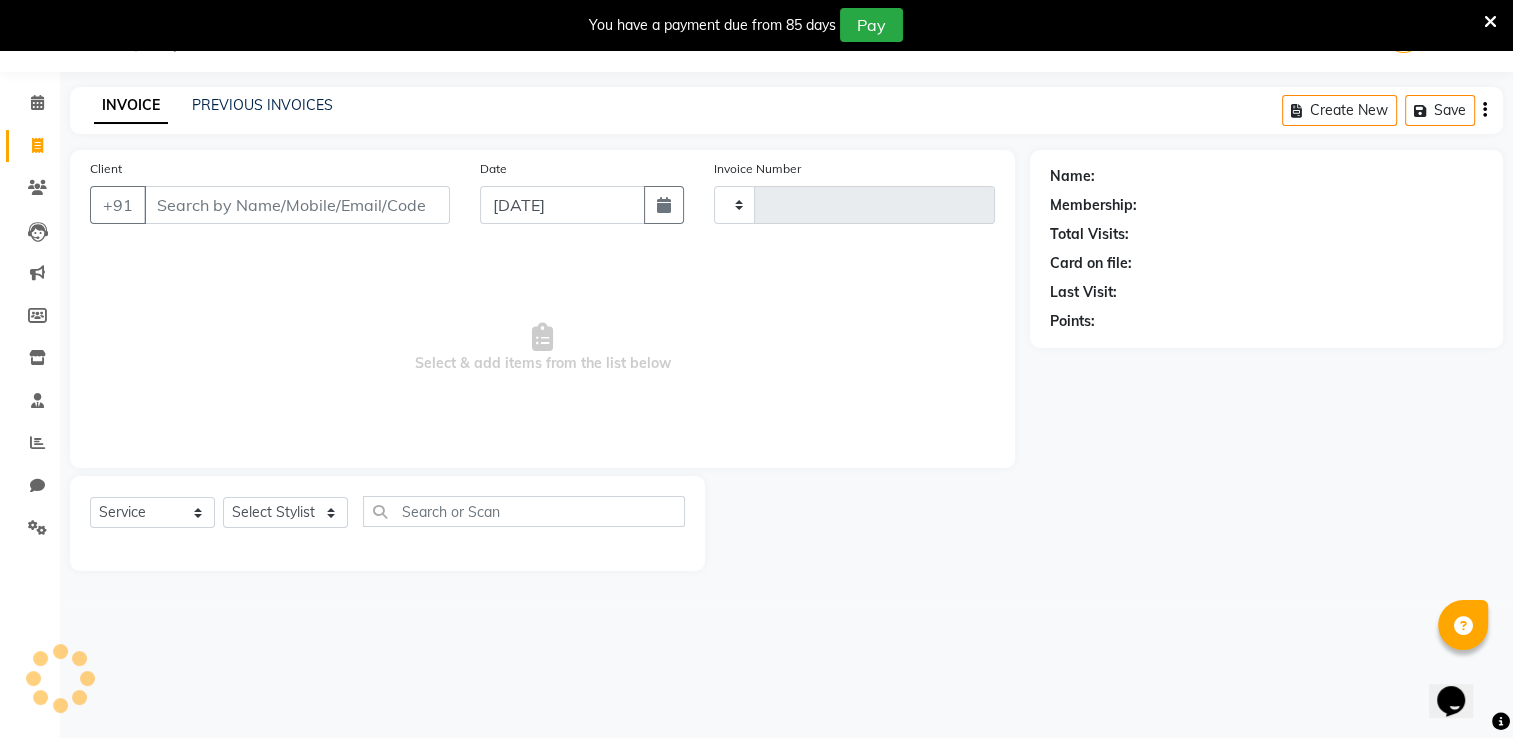 type on "0062" 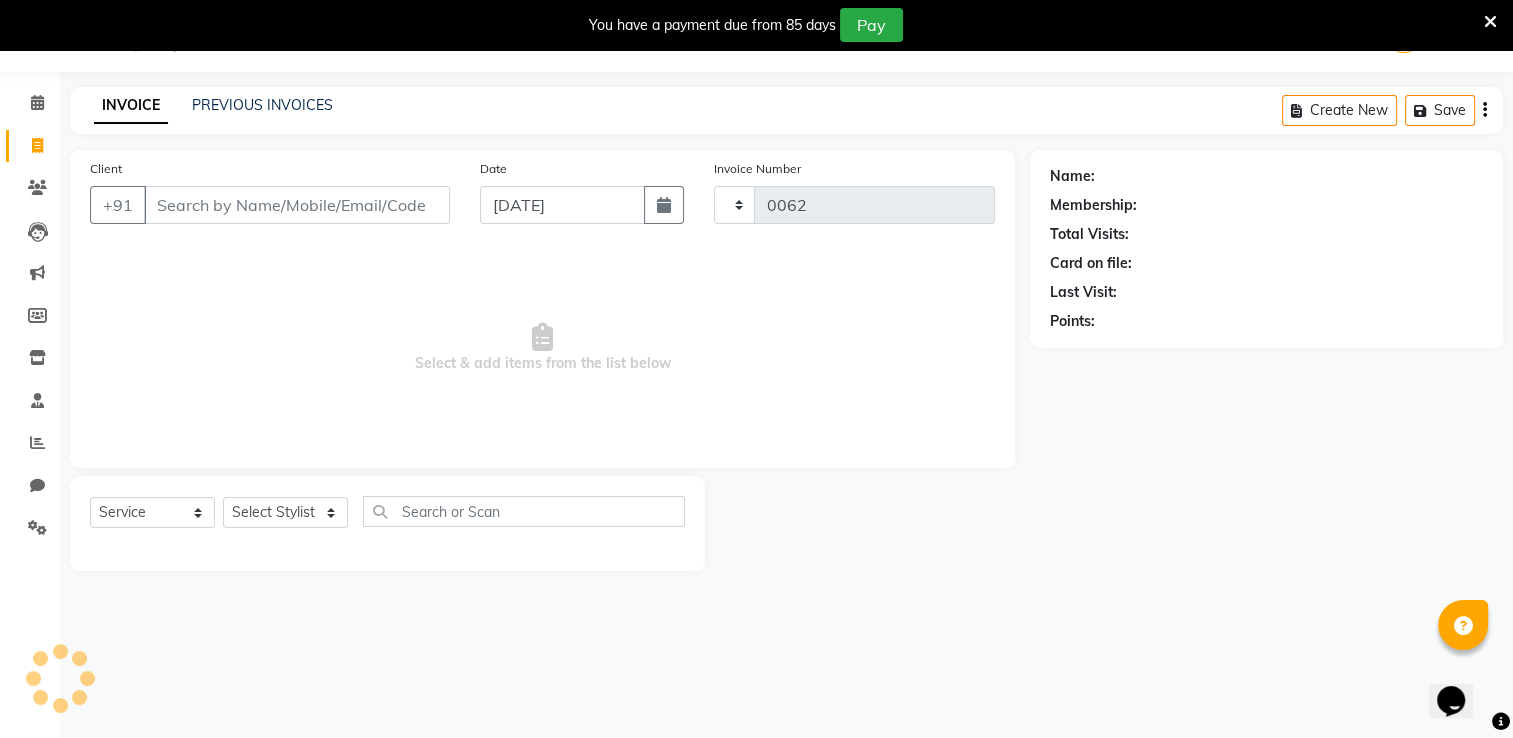 select on "8092" 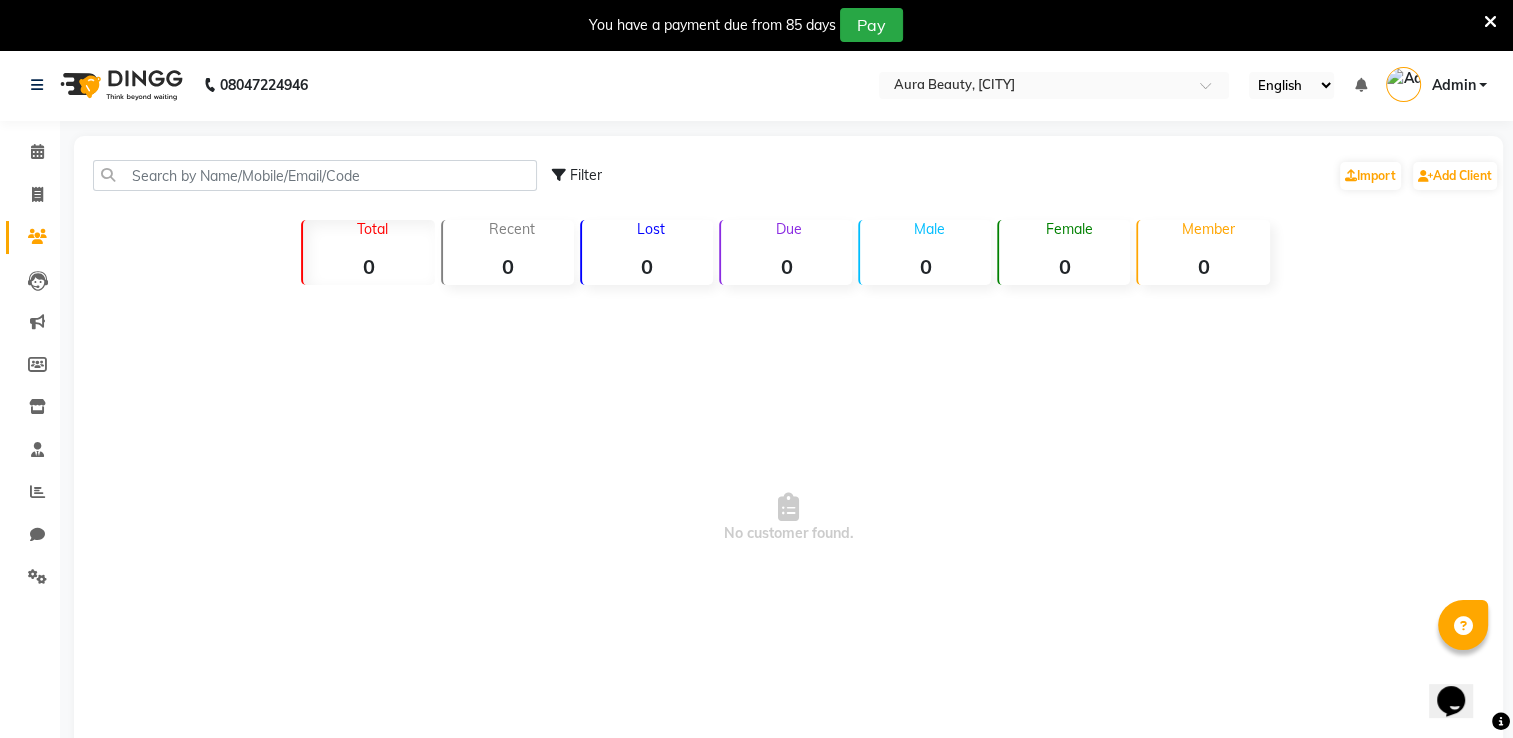 scroll, scrollTop: 0, scrollLeft: 0, axis: both 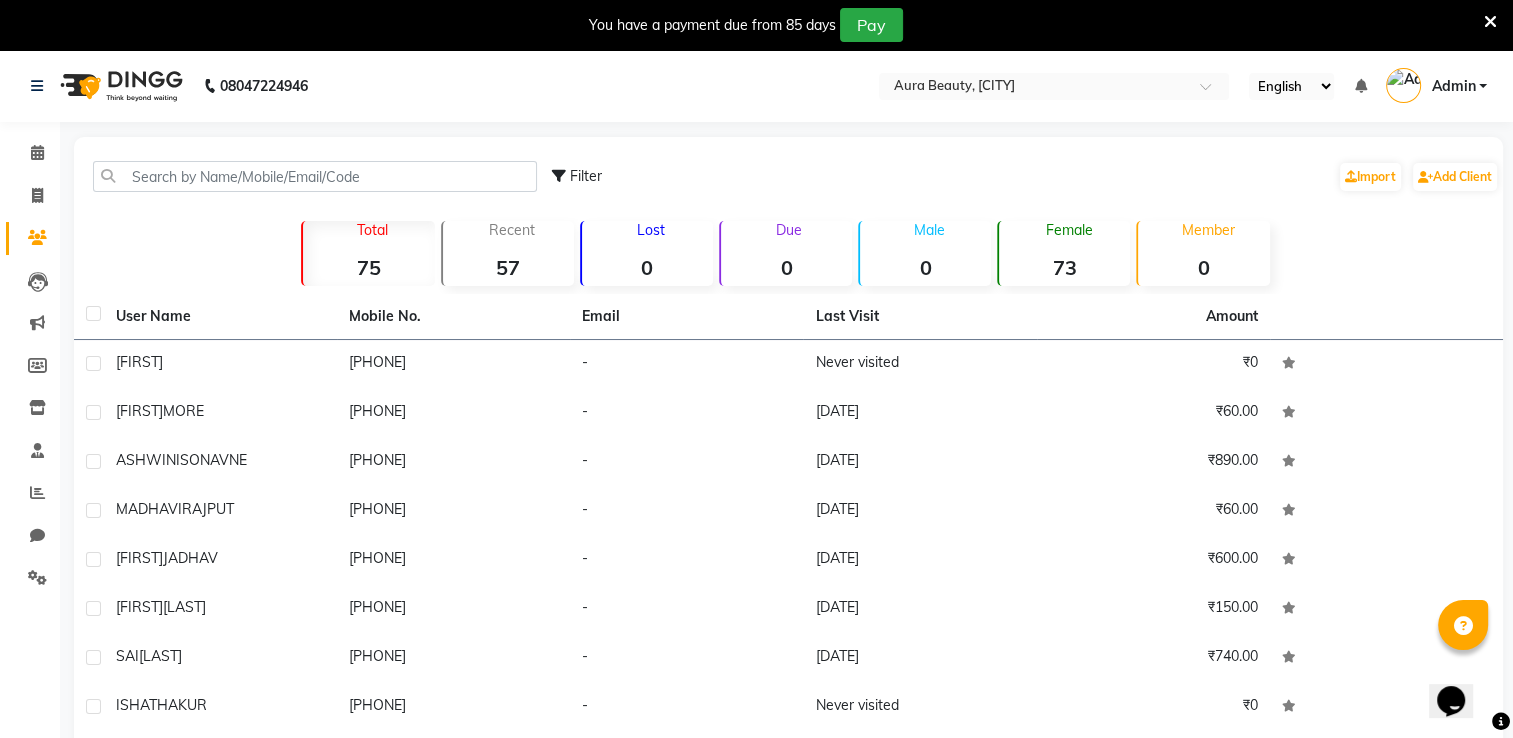 select on "8092" 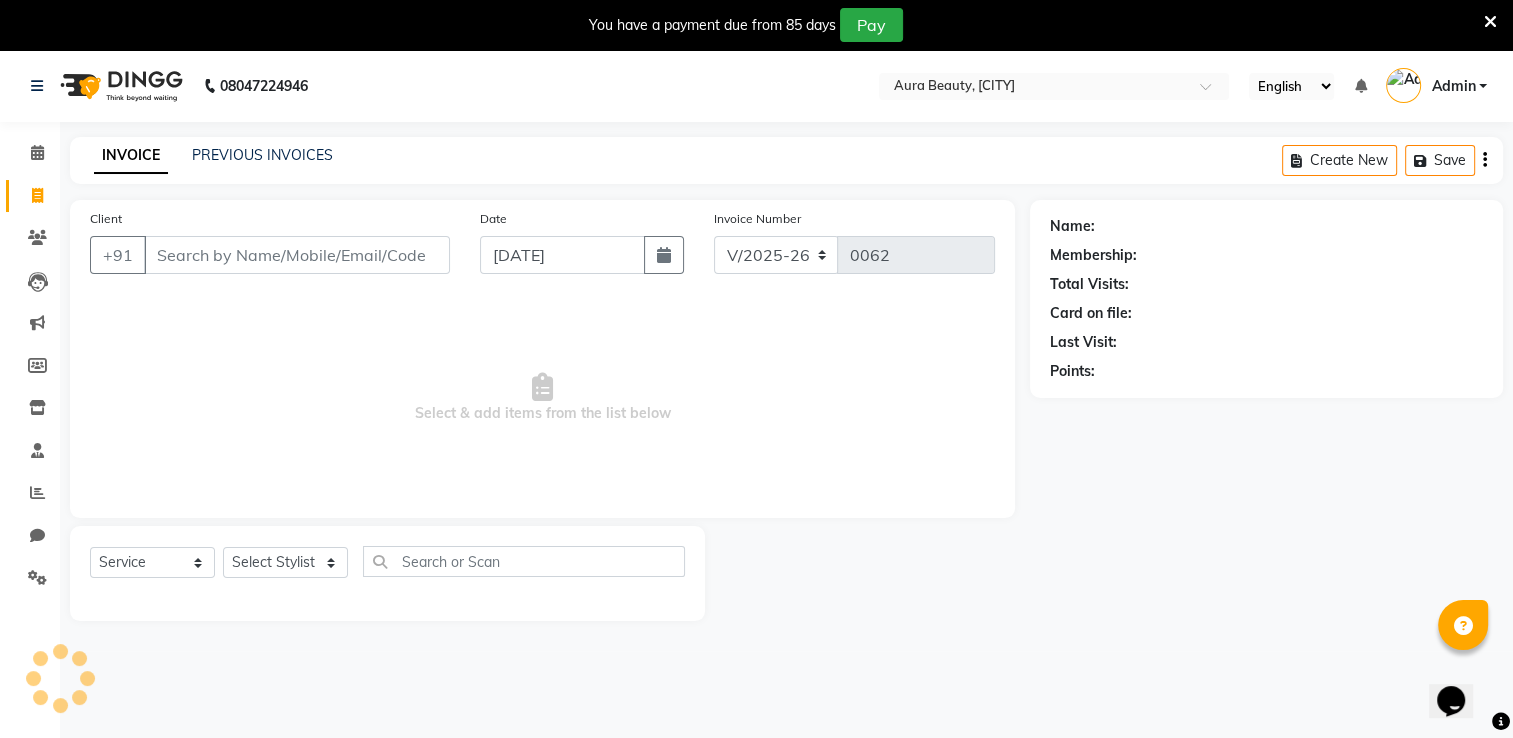 scroll, scrollTop: 50, scrollLeft: 0, axis: vertical 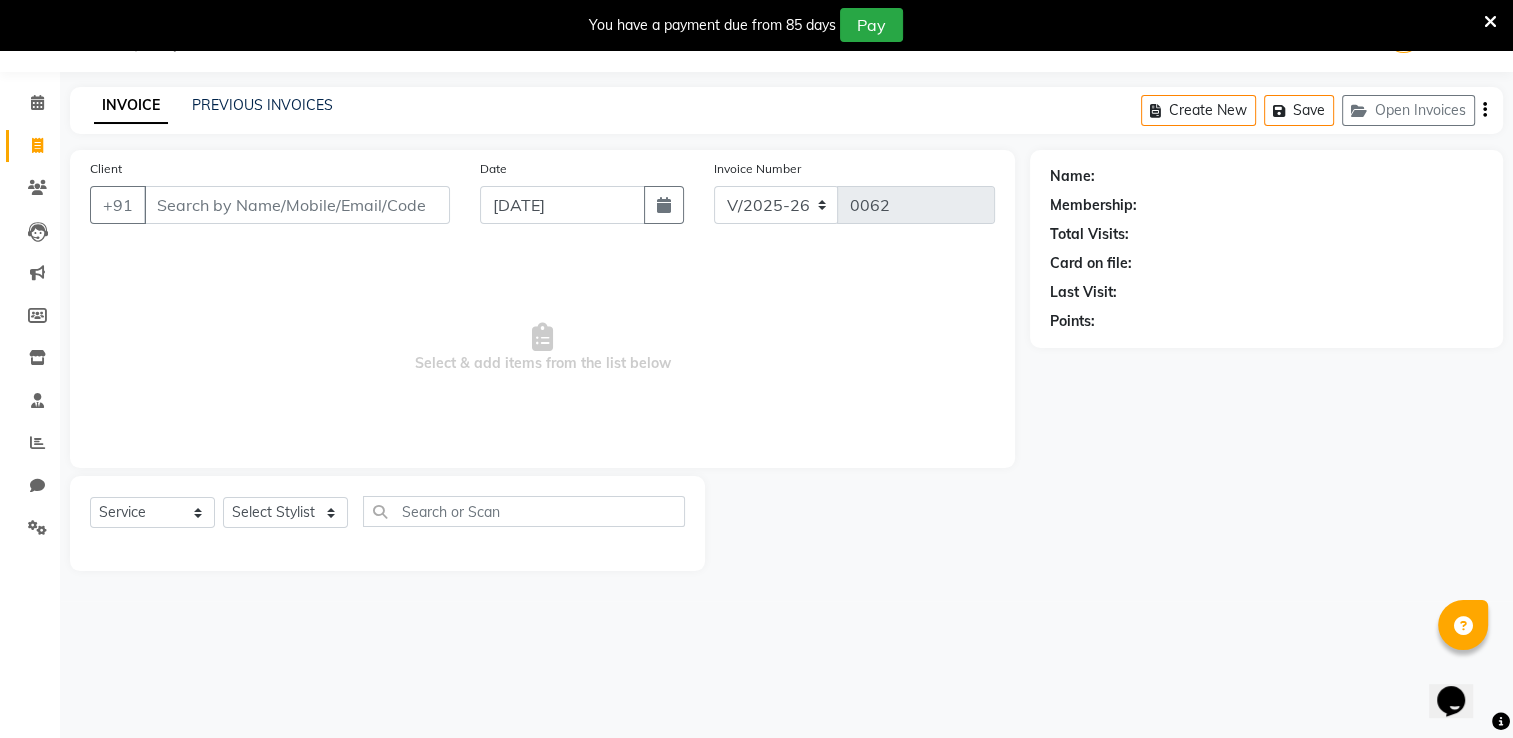 select on "84335" 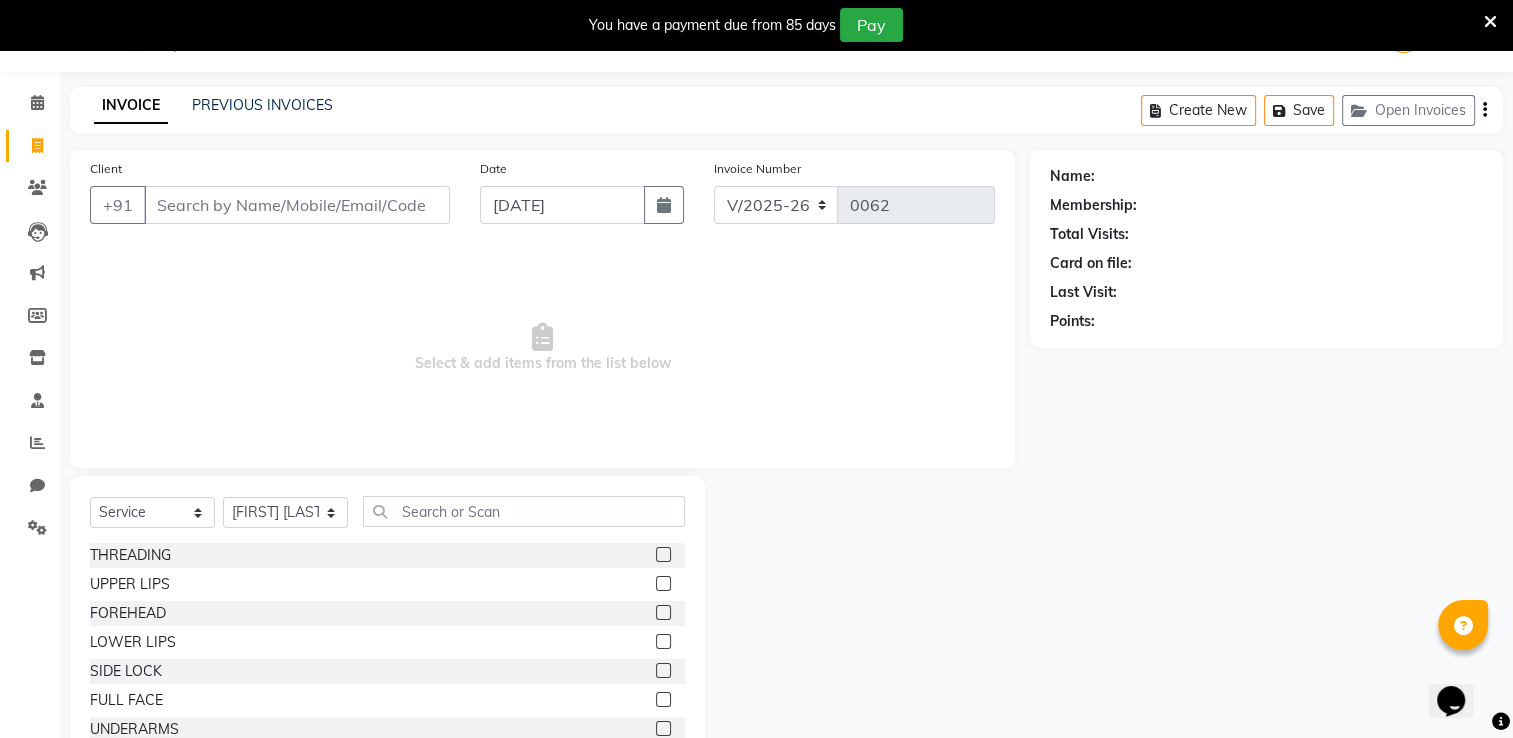 click at bounding box center [1490, 22] 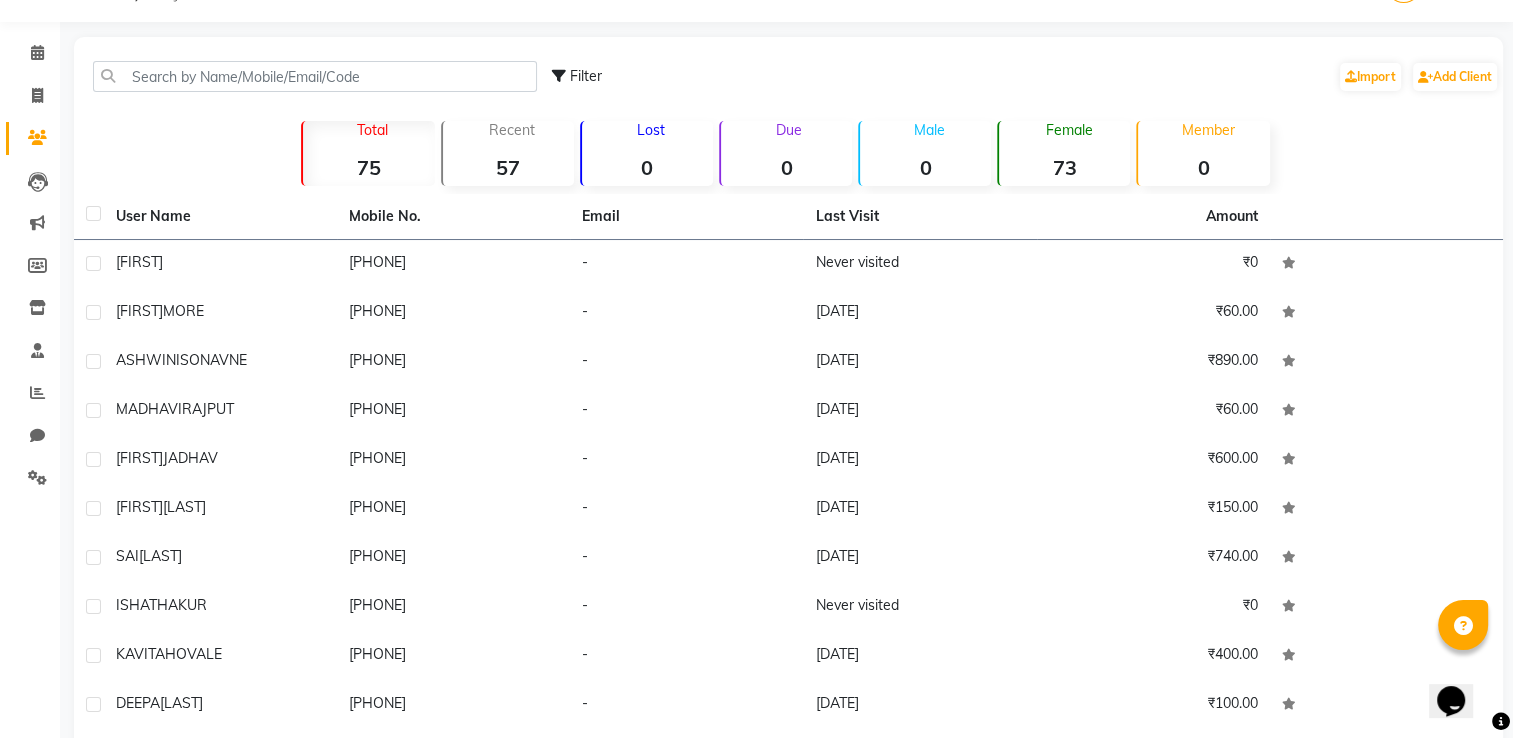 scroll, scrollTop: 0, scrollLeft: 0, axis: both 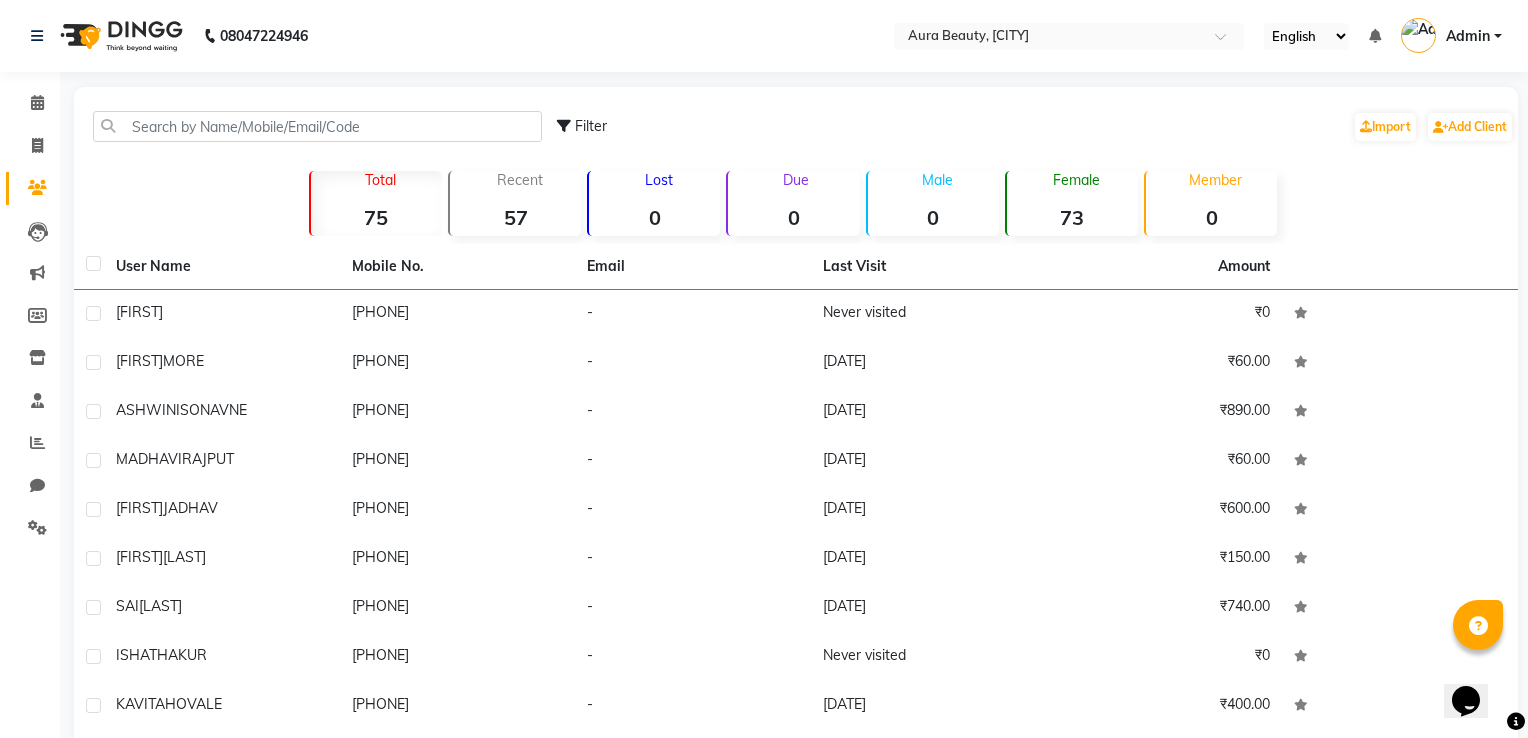 select on "service" 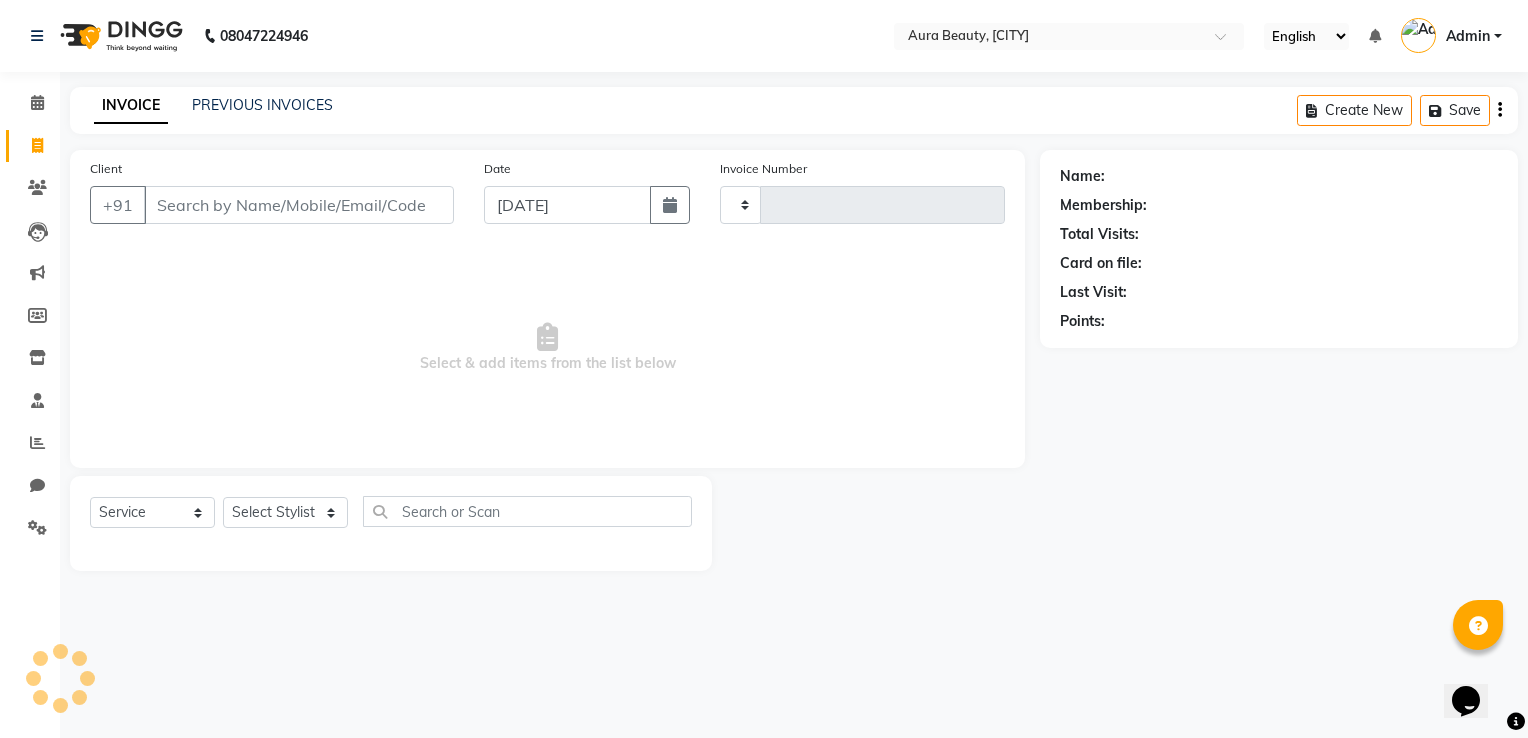 type on "0062" 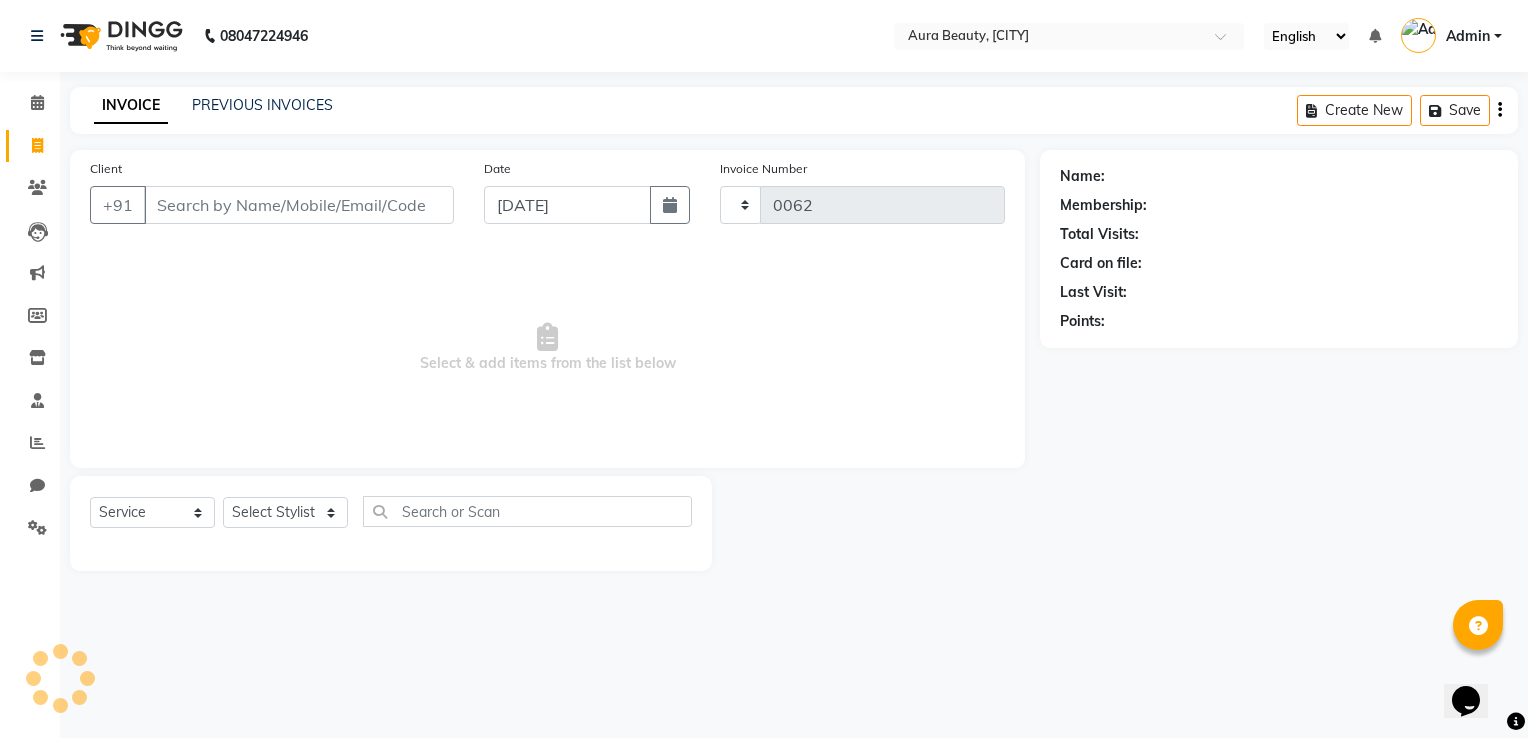 select on "8092" 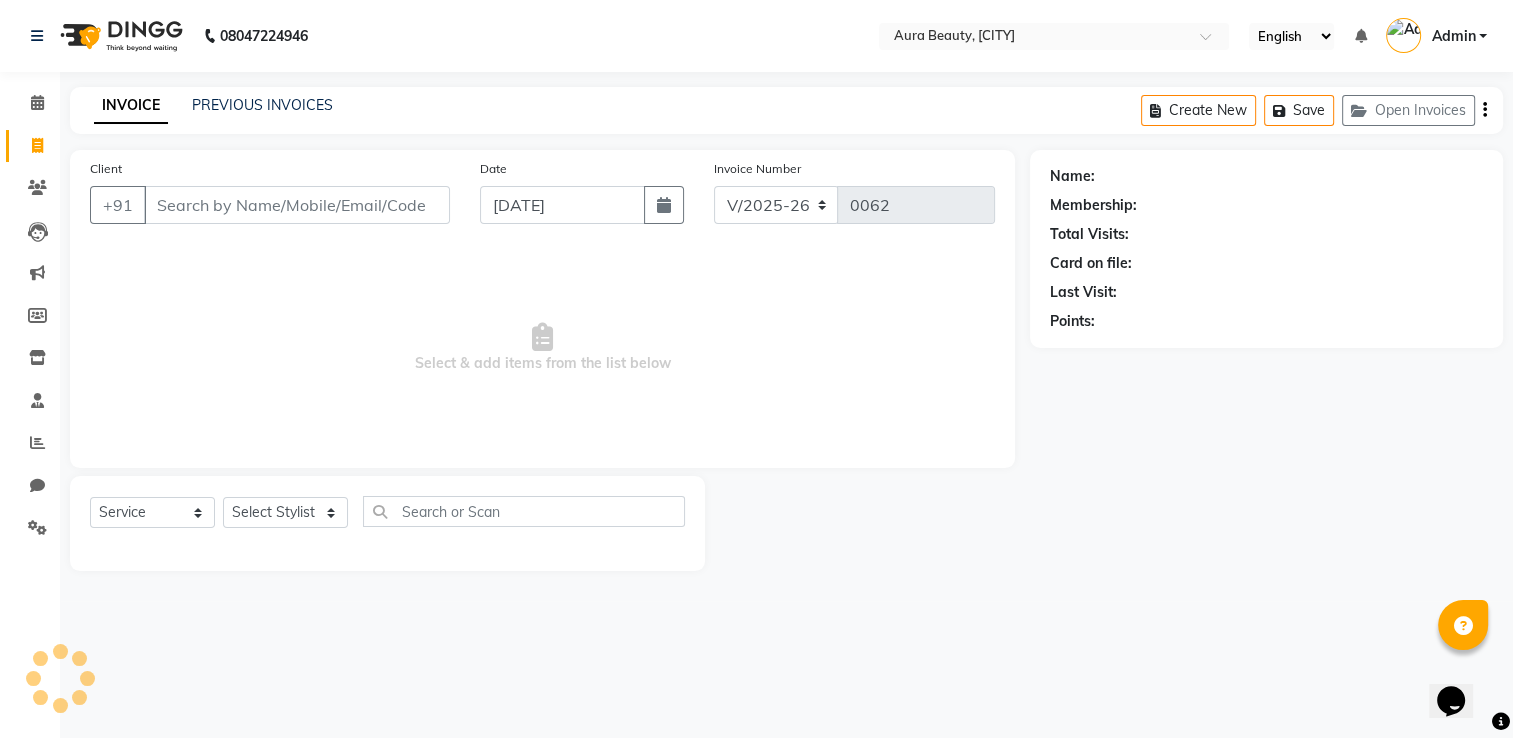 select on "84335" 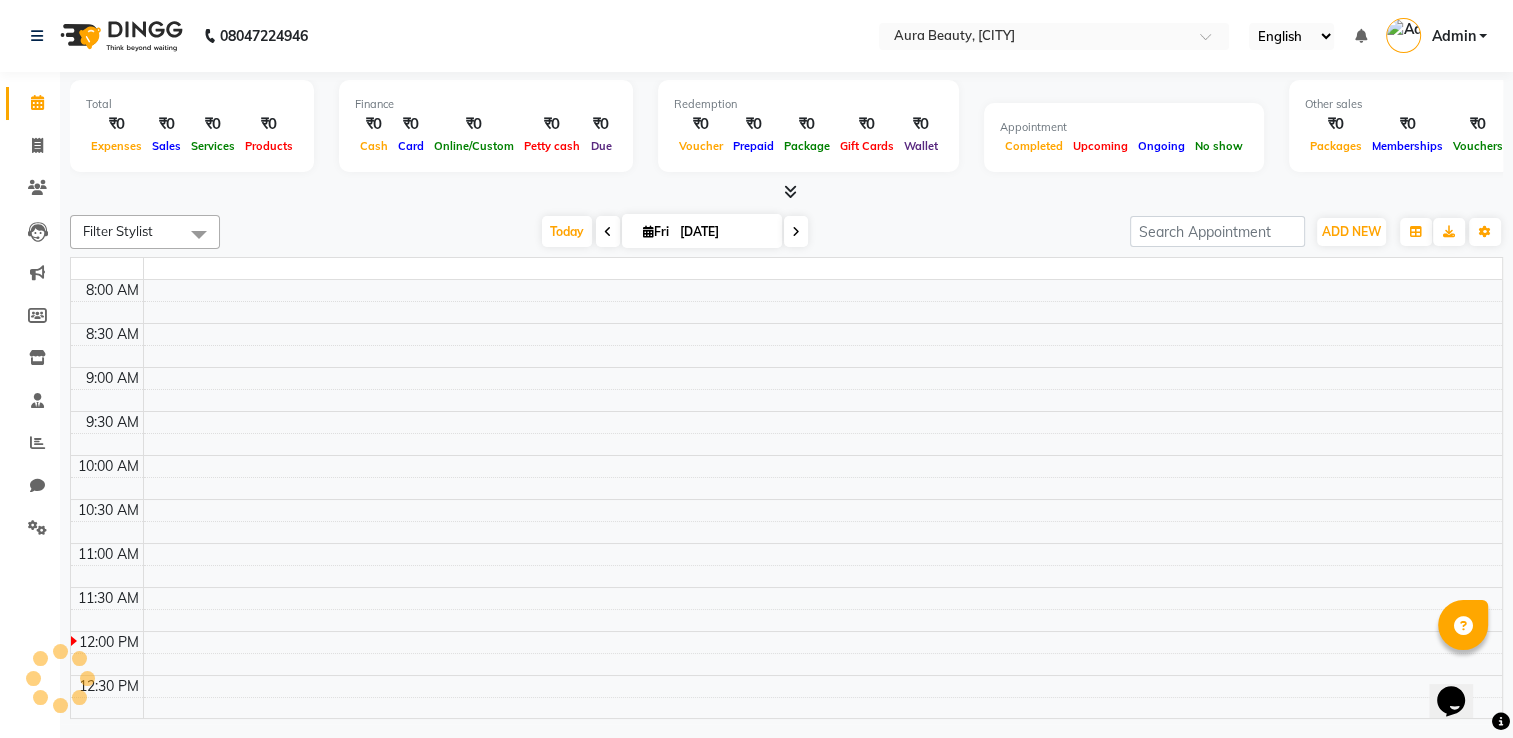 scroll, scrollTop: 0, scrollLeft: 0, axis: both 